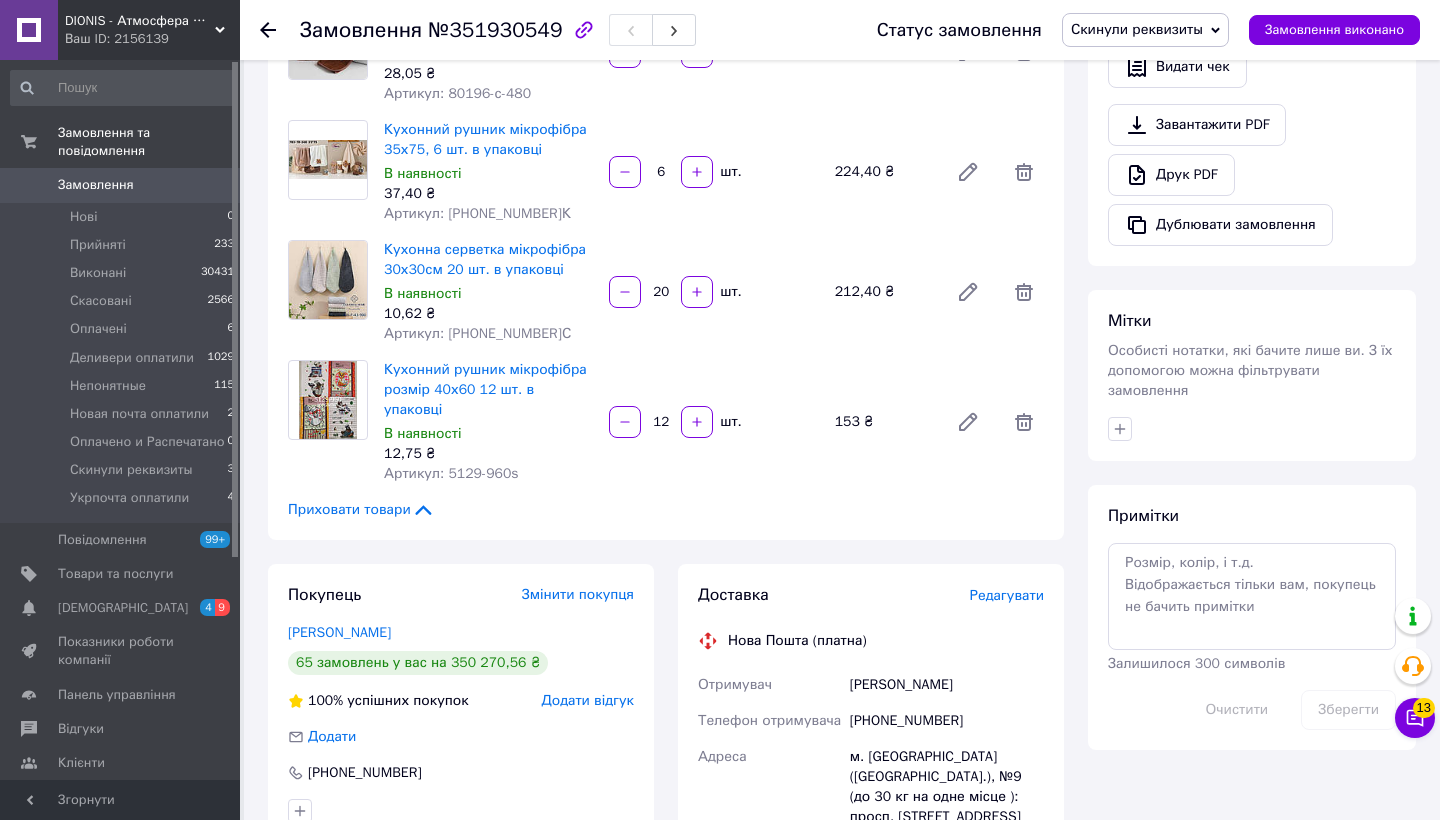 scroll, scrollTop: 565, scrollLeft: 0, axis: vertical 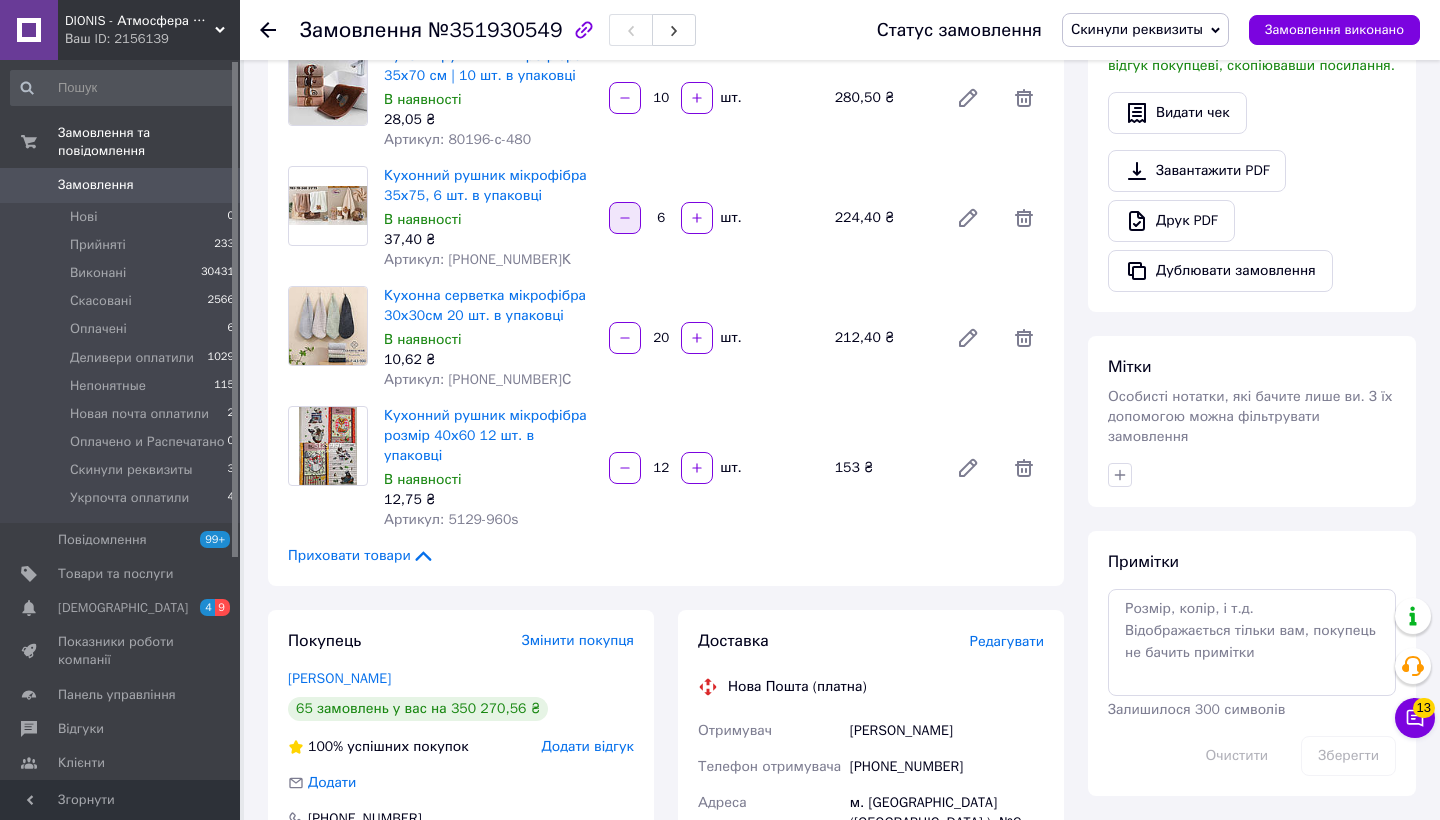 drag, startPoint x: 671, startPoint y: 222, endPoint x: 643, endPoint y: 222, distance: 28 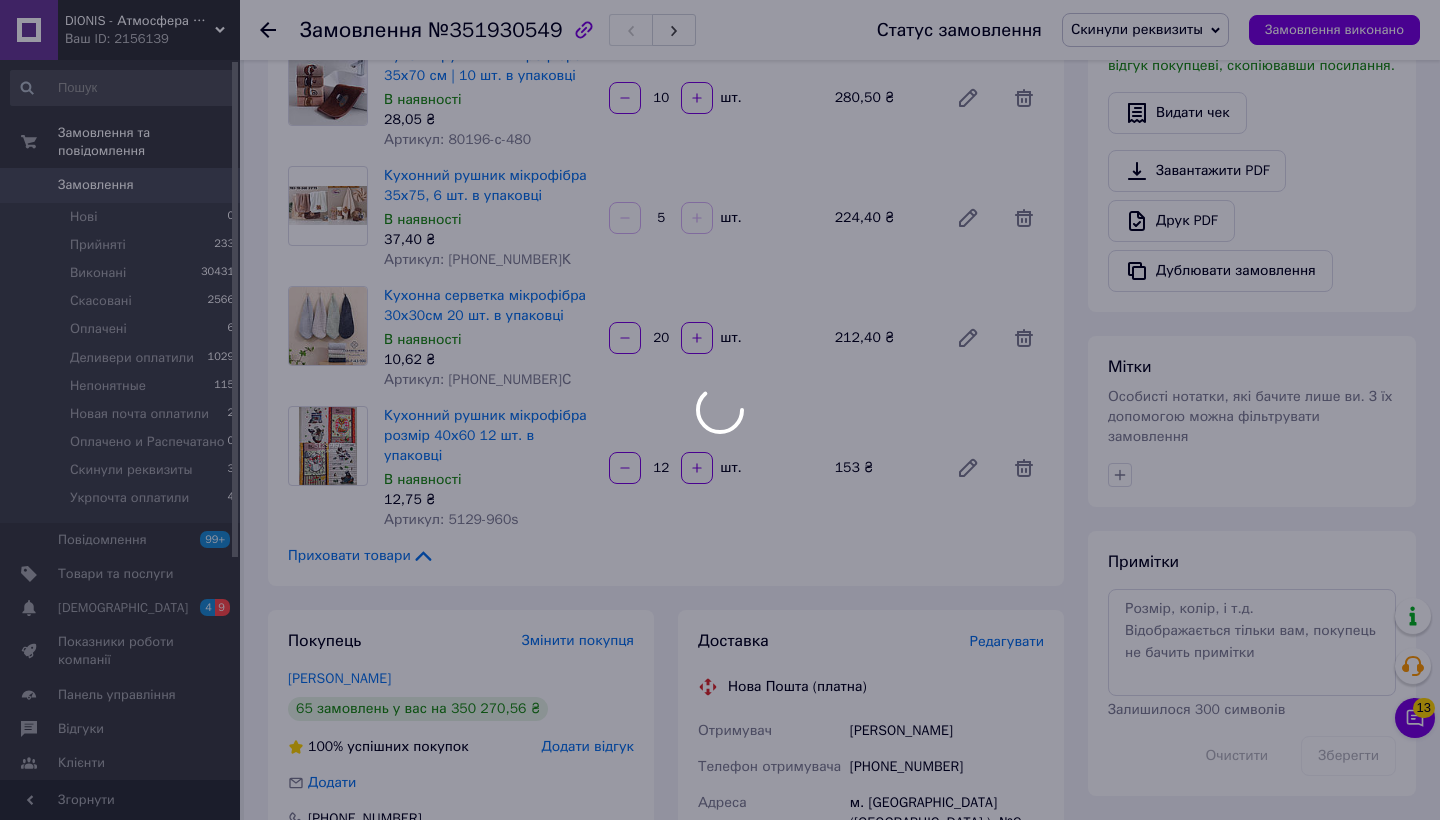 type on "5" 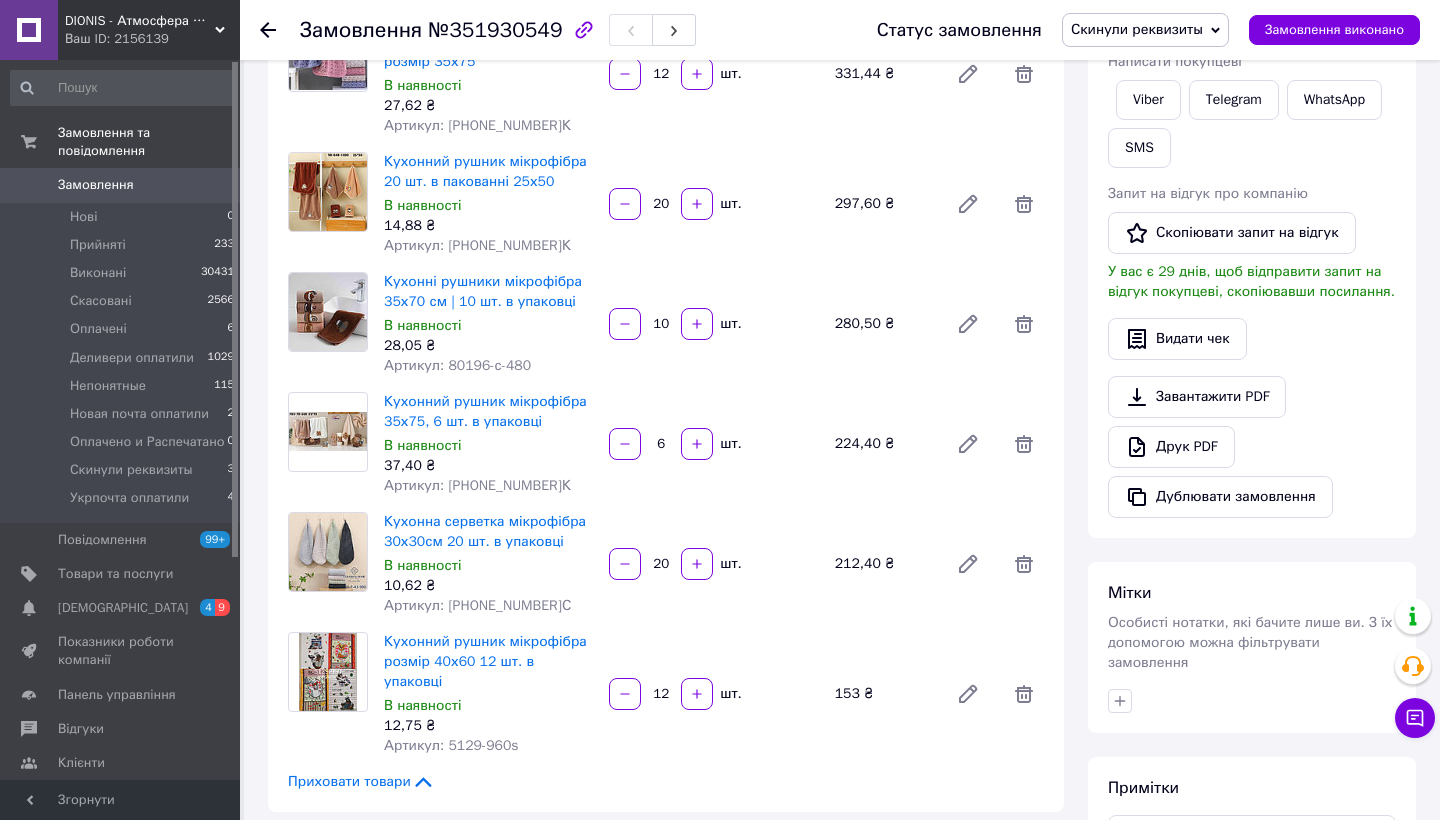 scroll, scrollTop: 353, scrollLeft: 0, axis: vertical 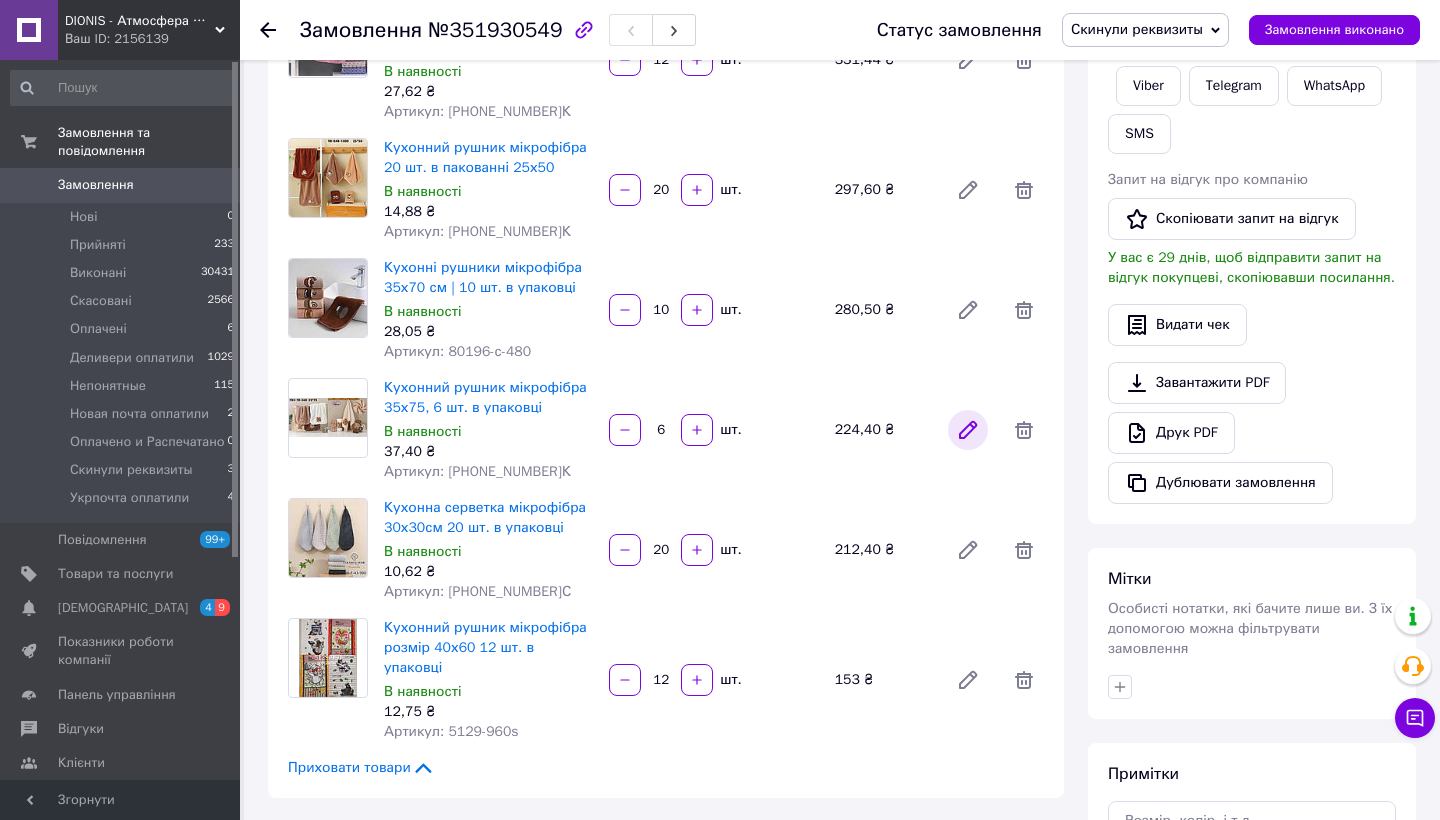 click 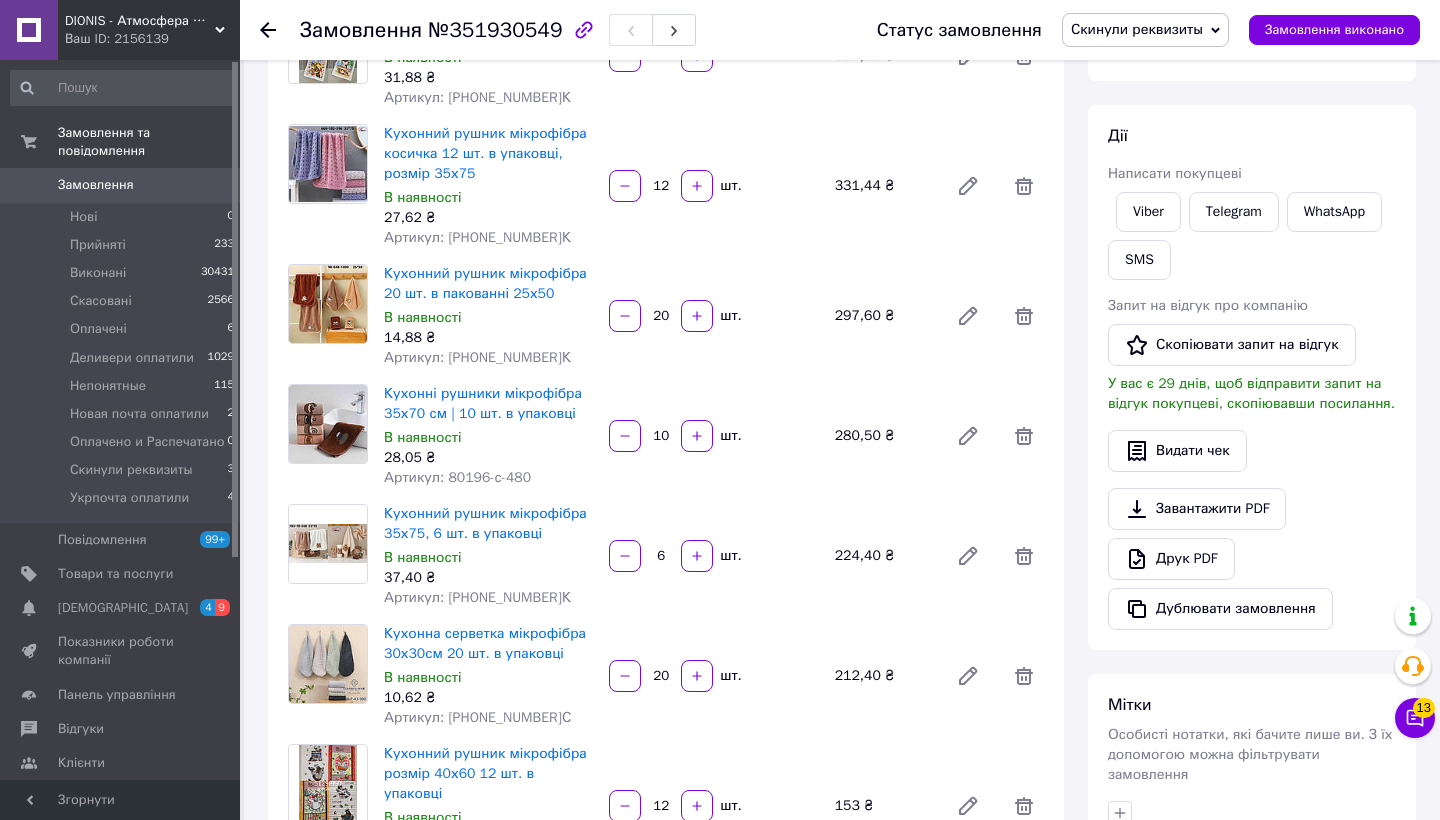 scroll, scrollTop: 235, scrollLeft: 0, axis: vertical 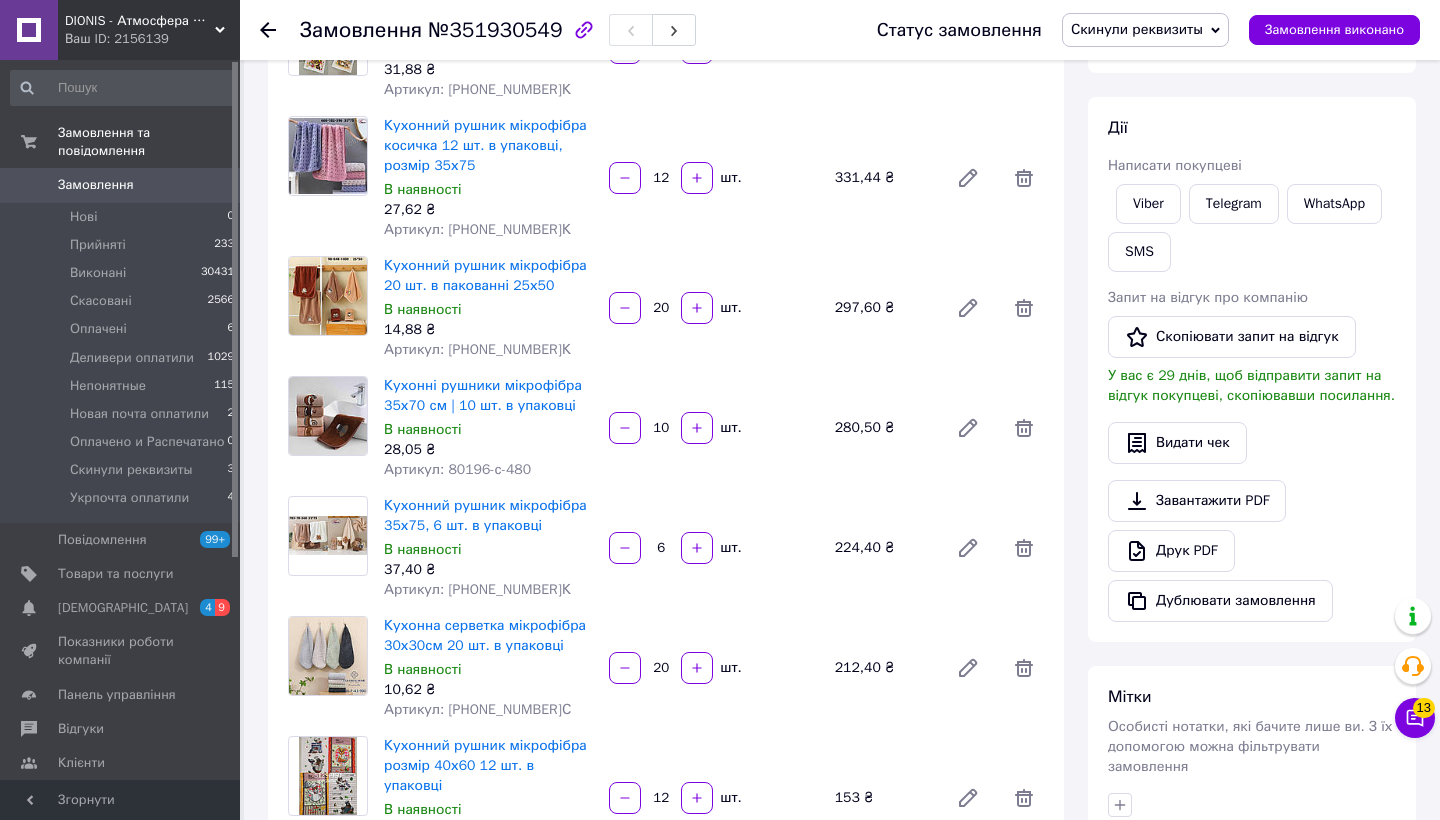click on "Замовлення" at bounding box center (96, 185) 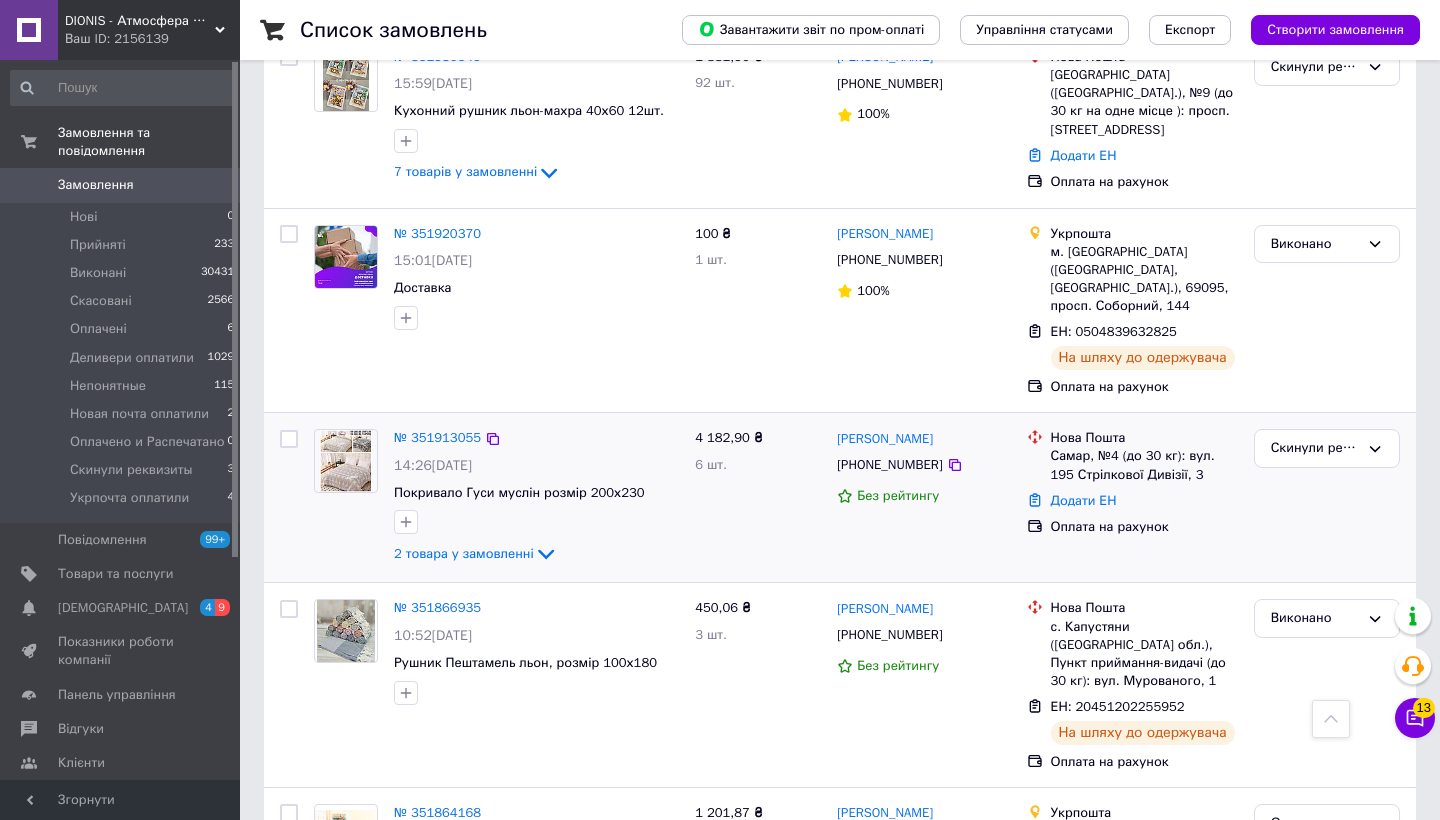 scroll, scrollTop: 501, scrollLeft: 0, axis: vertical 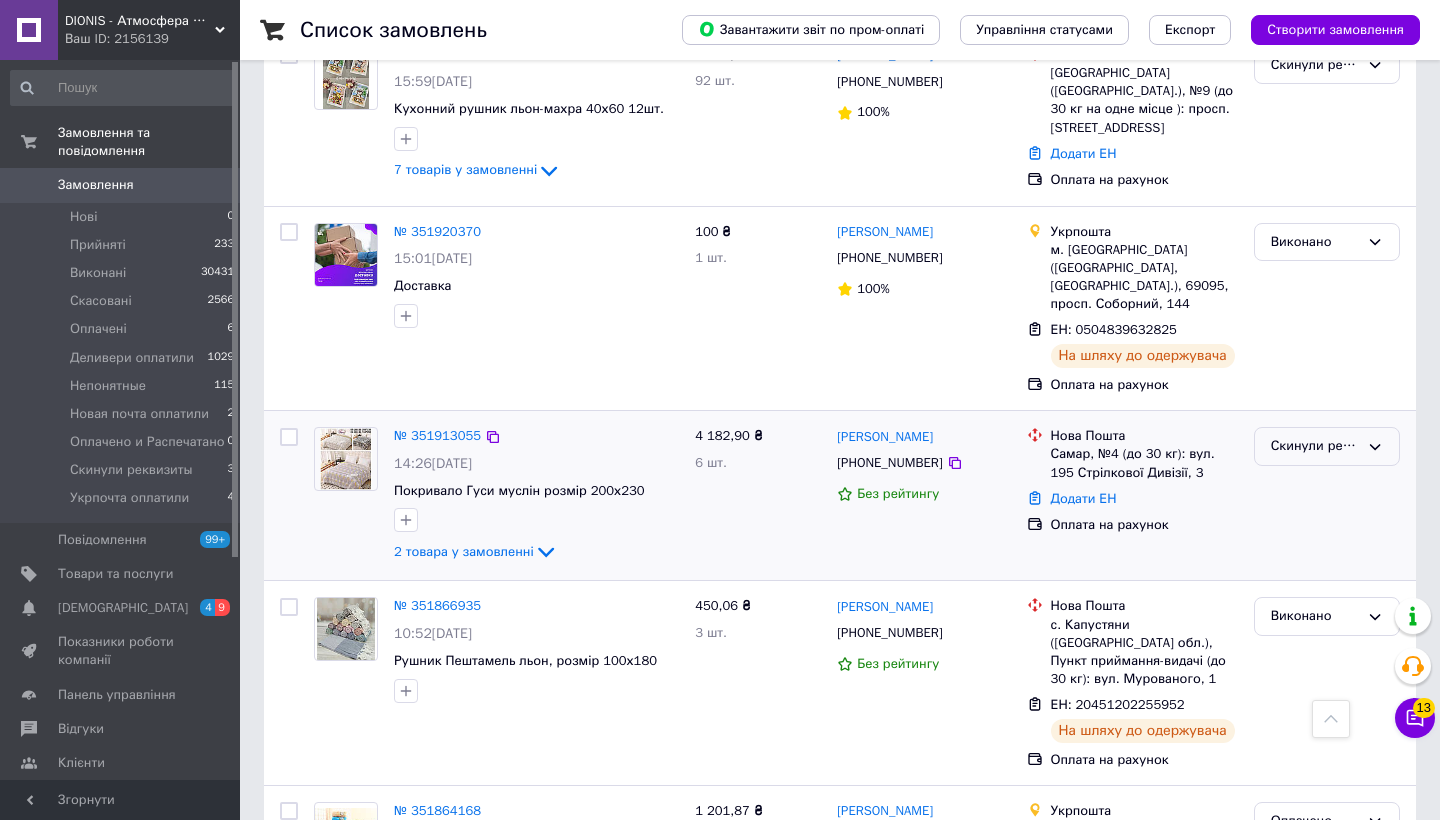click on "Скинули реквизиты" at bounding box center (1315, 446) 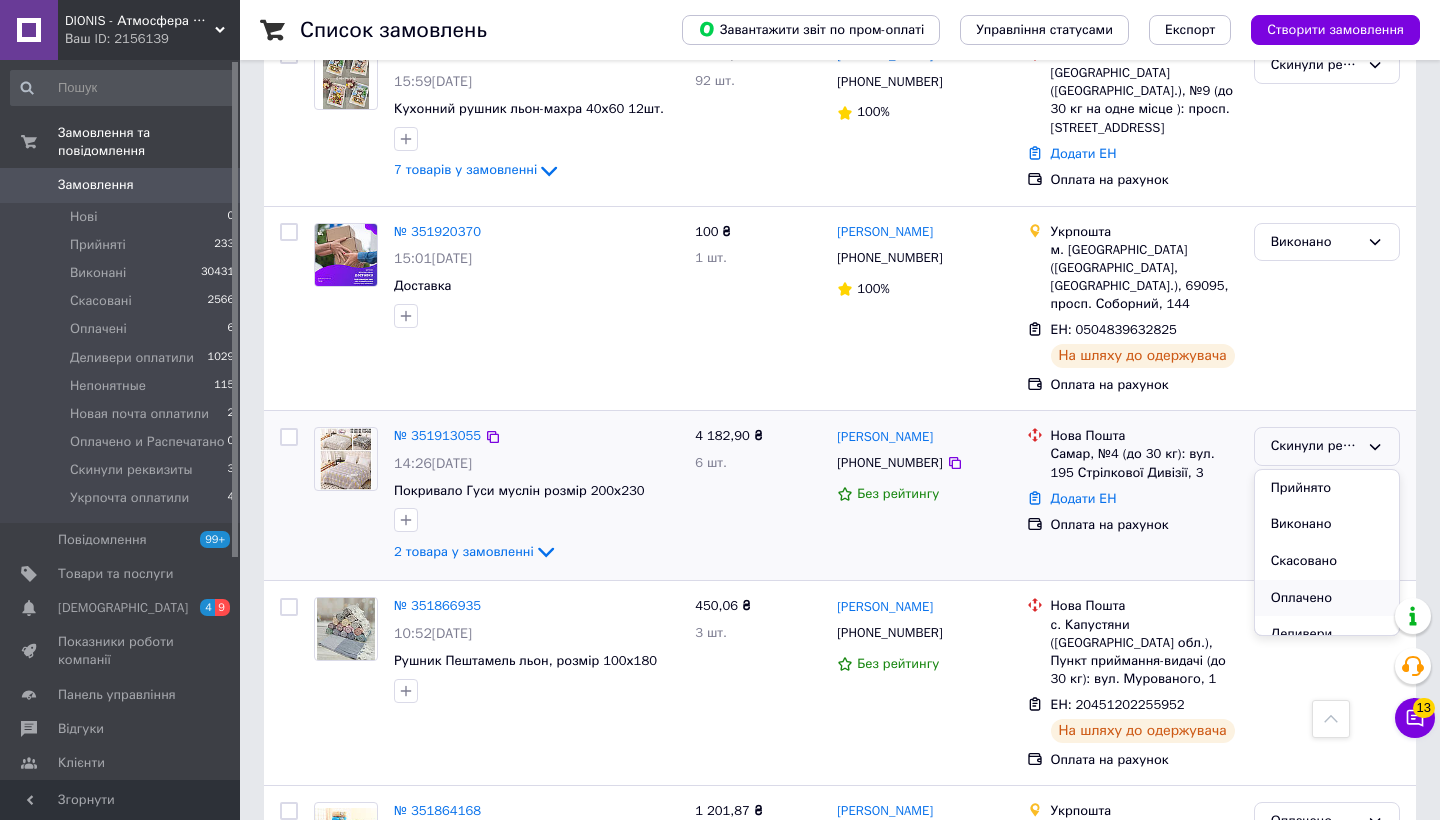 click on "Оплачено" at bounding box center (1327, 598) 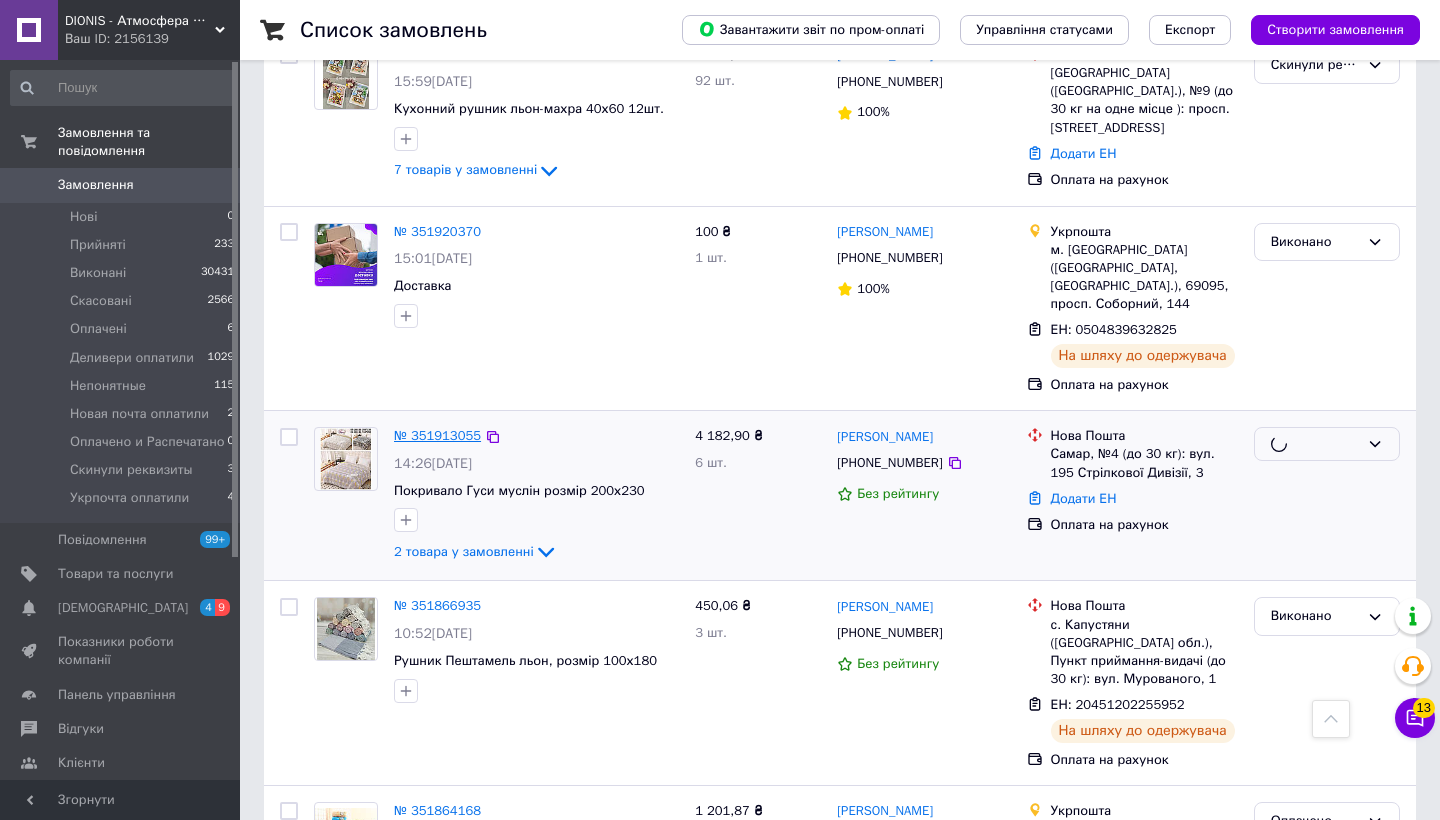 click on "№ 351913055" at bounding box center [437, 435] 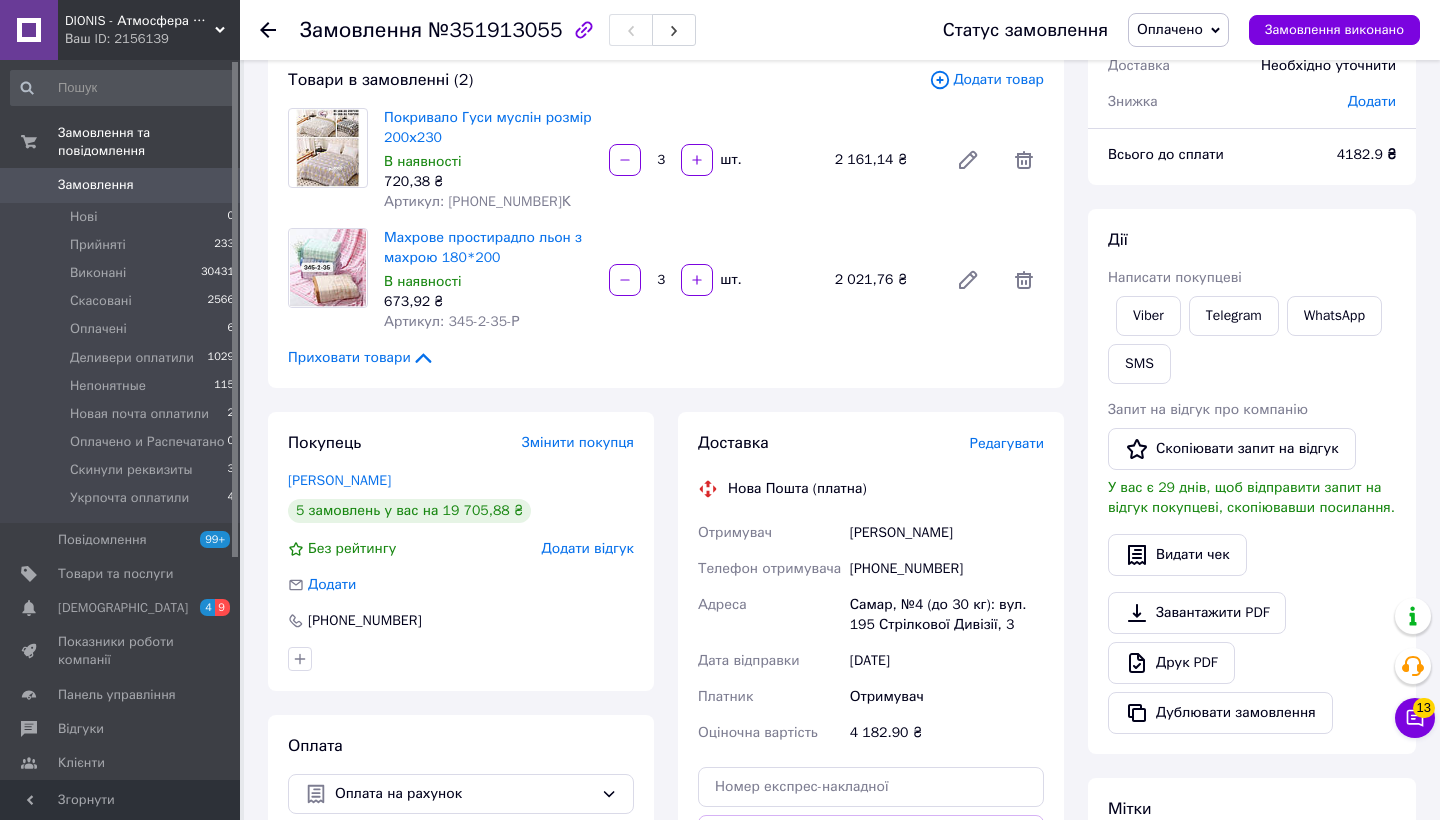 scroll, scrollTop: 122, scrollLeft: 0, axis: vertical 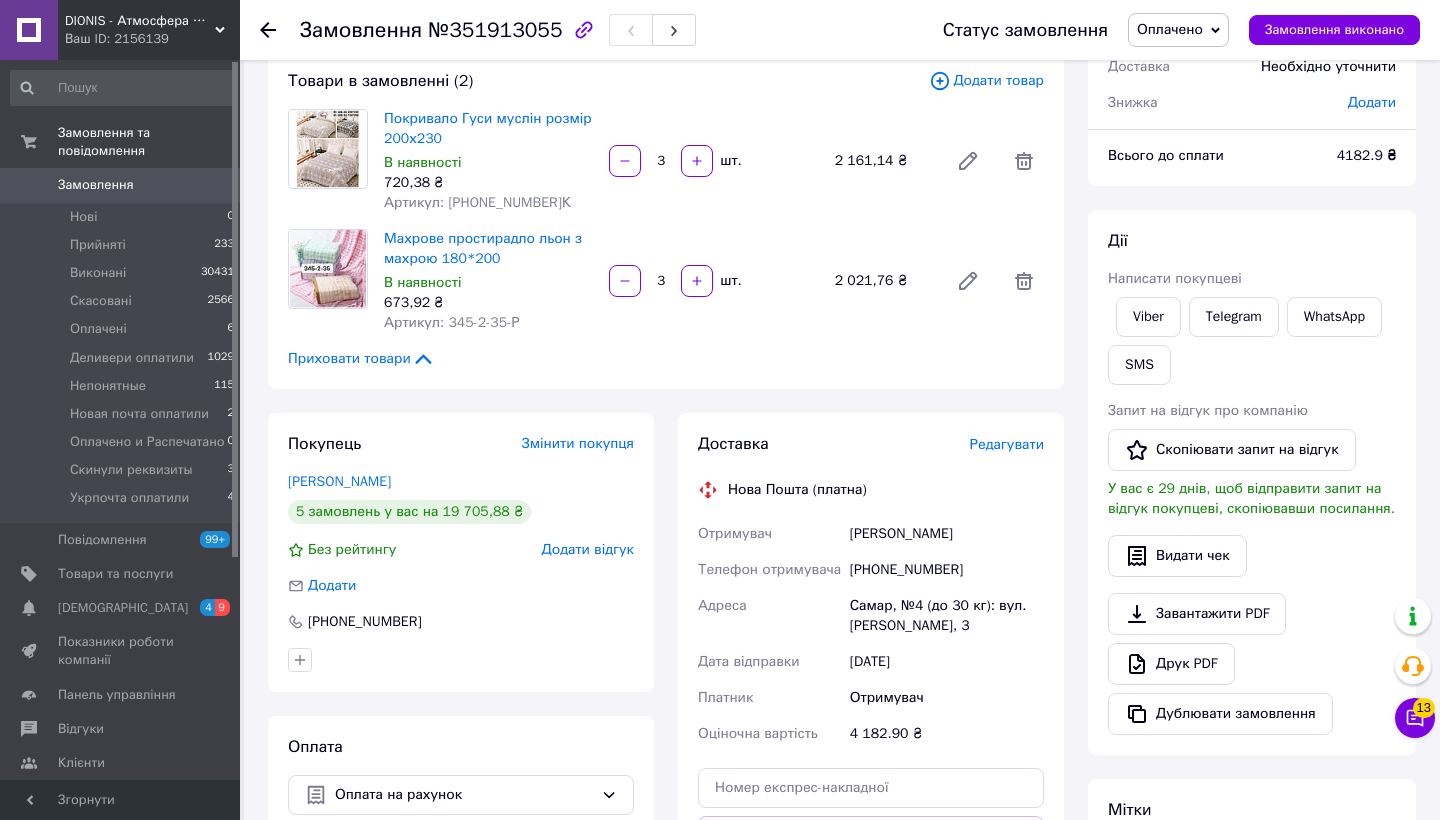 click on "Редагувати" at bounding box center [1007, 444] 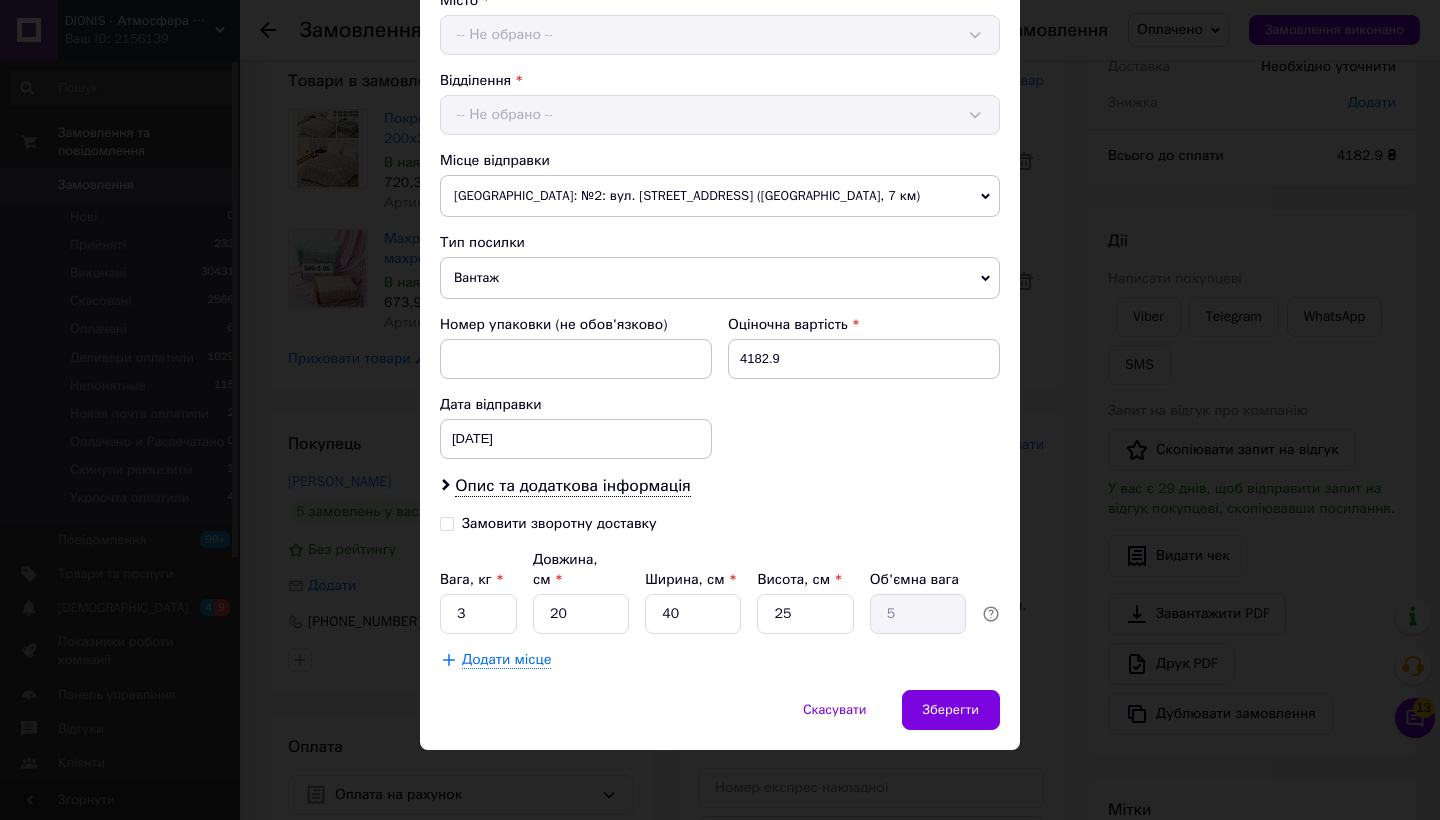 scroll, scrollTop: 563, scrollLeft: 0, axis: vertical 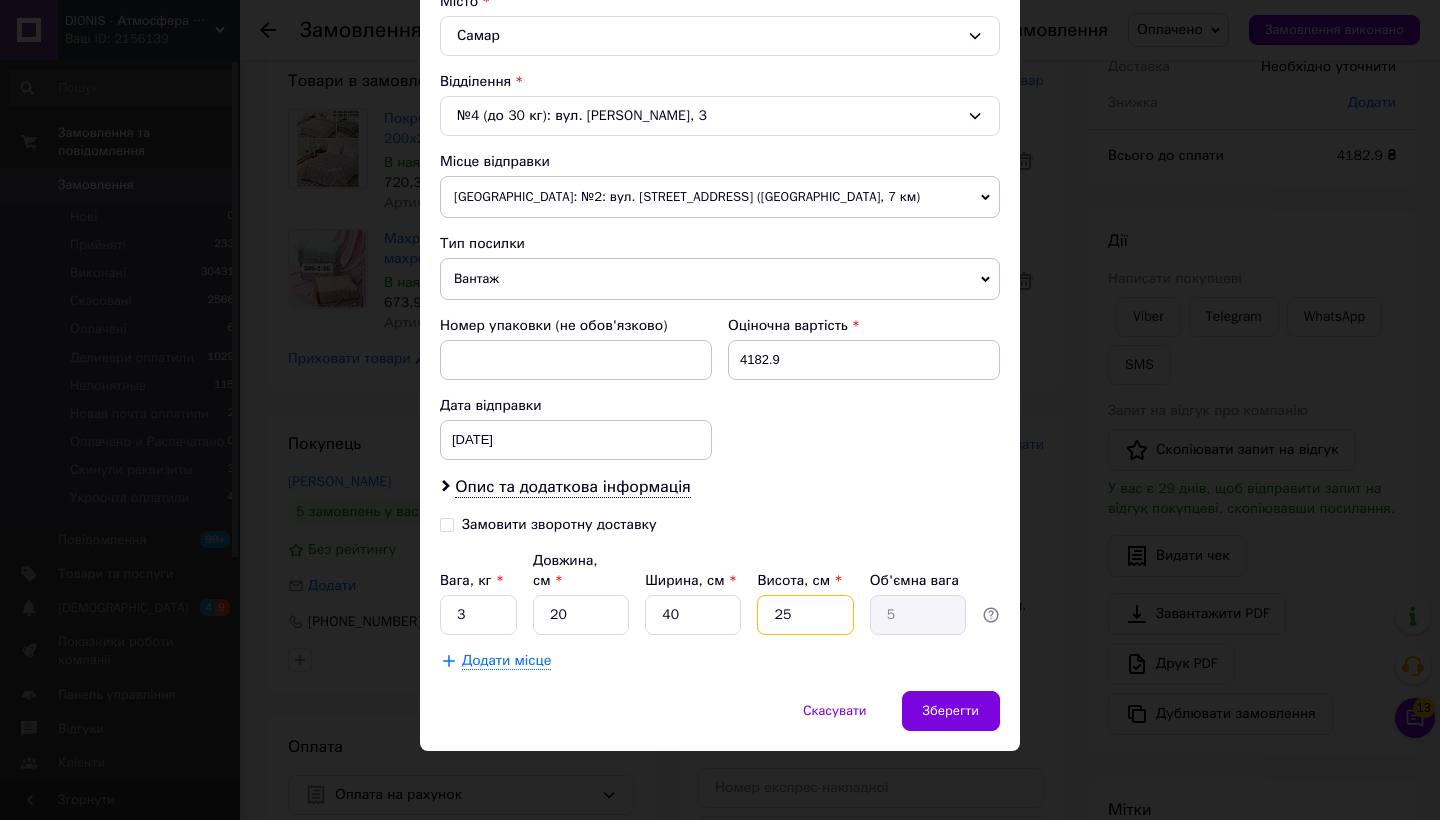 drag, startPoint x: 770, startPoint y: 615, endPoint x: 748, endPoint y: 615, distance: 22 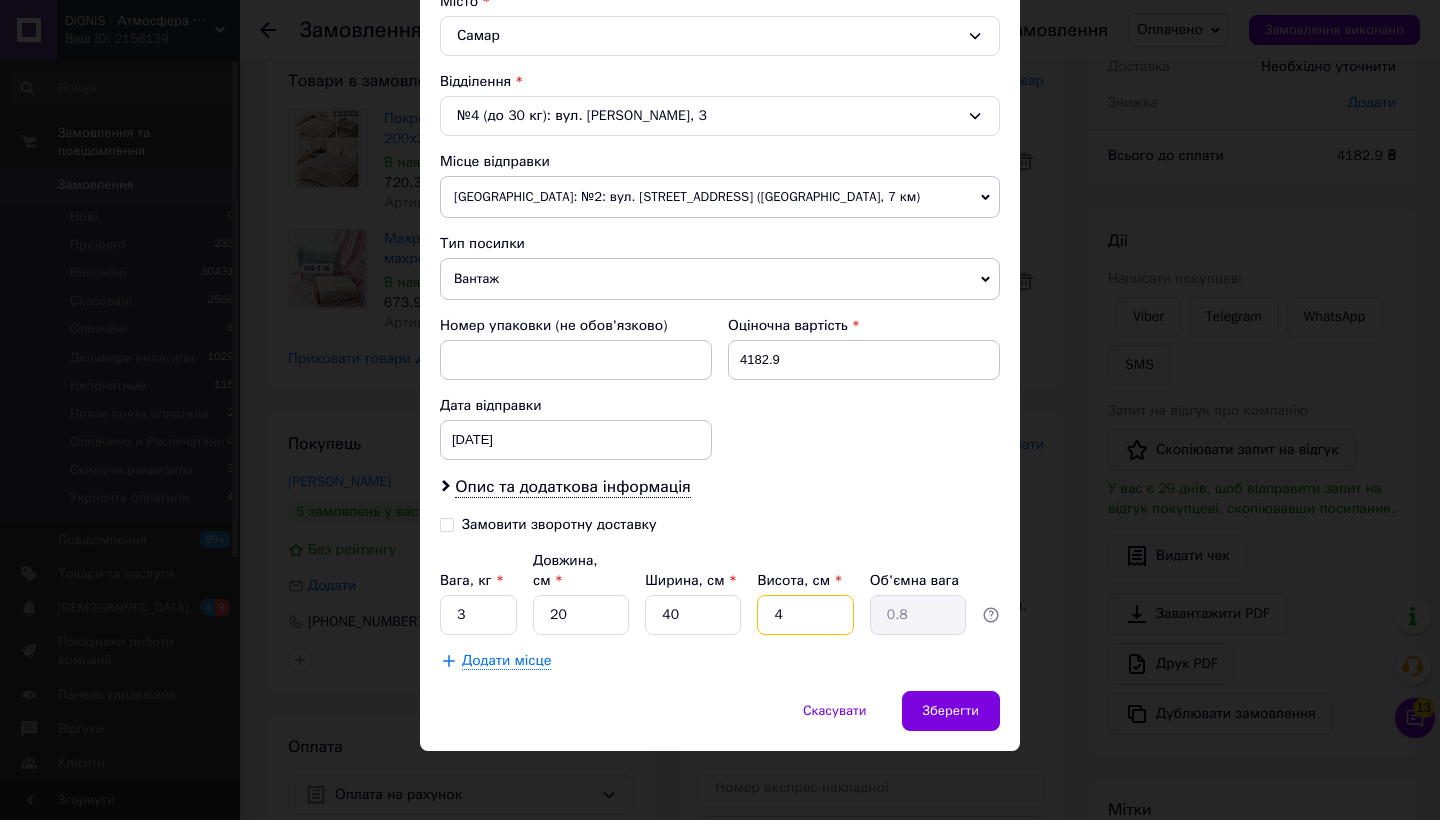 type on "40" 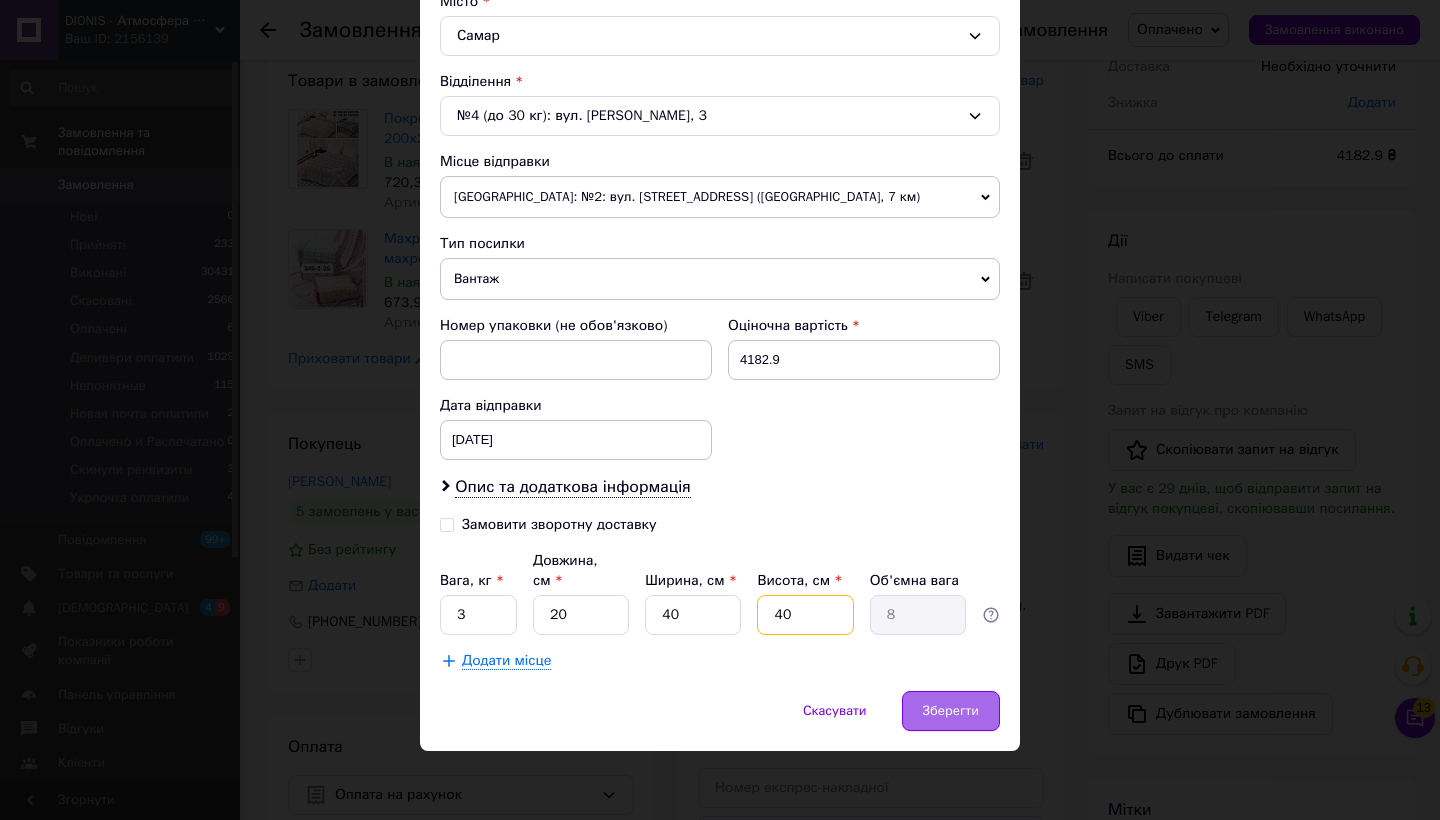 type on "40" 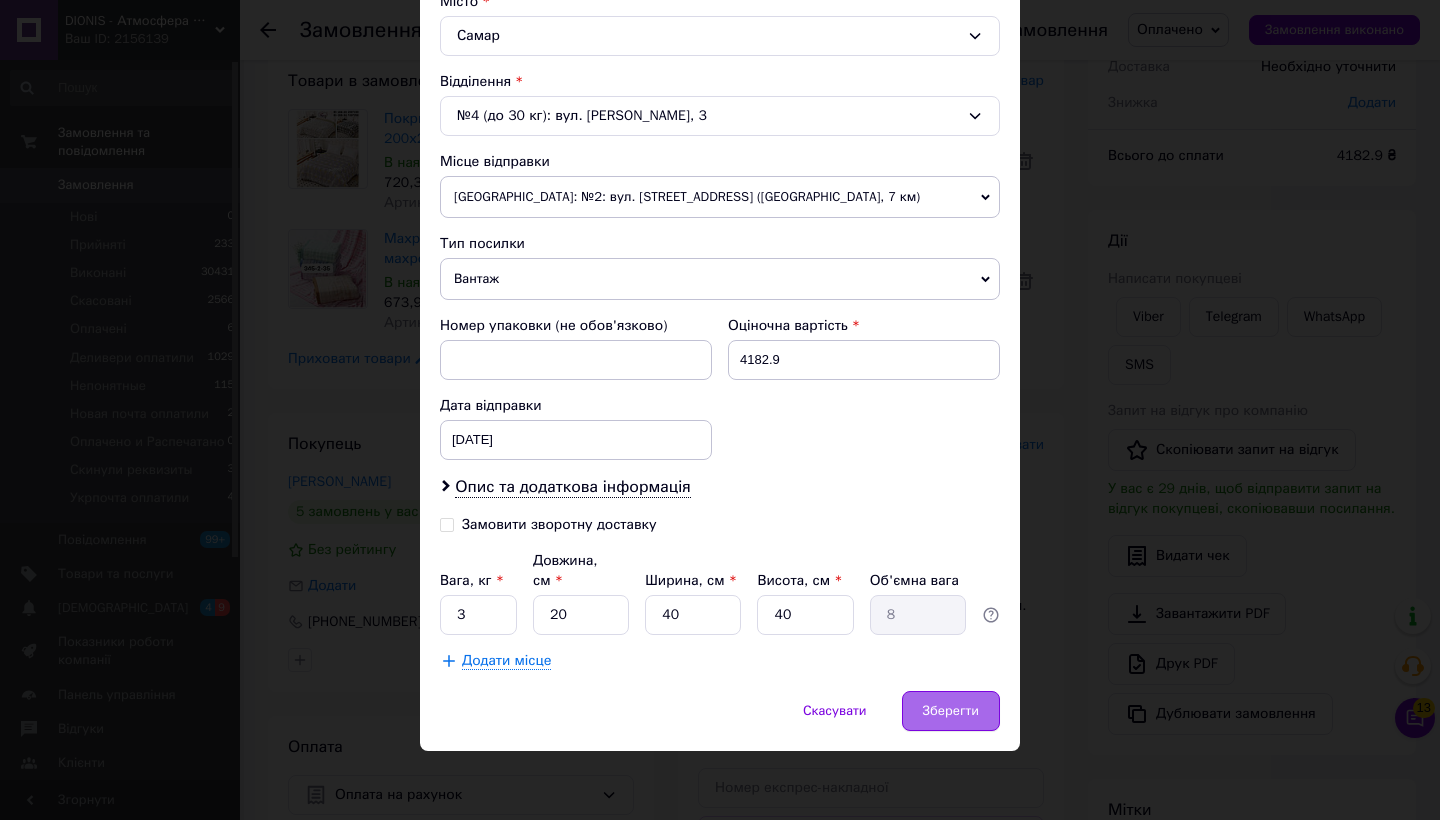 click on "Зберегти" at bounding box center [951, 711] 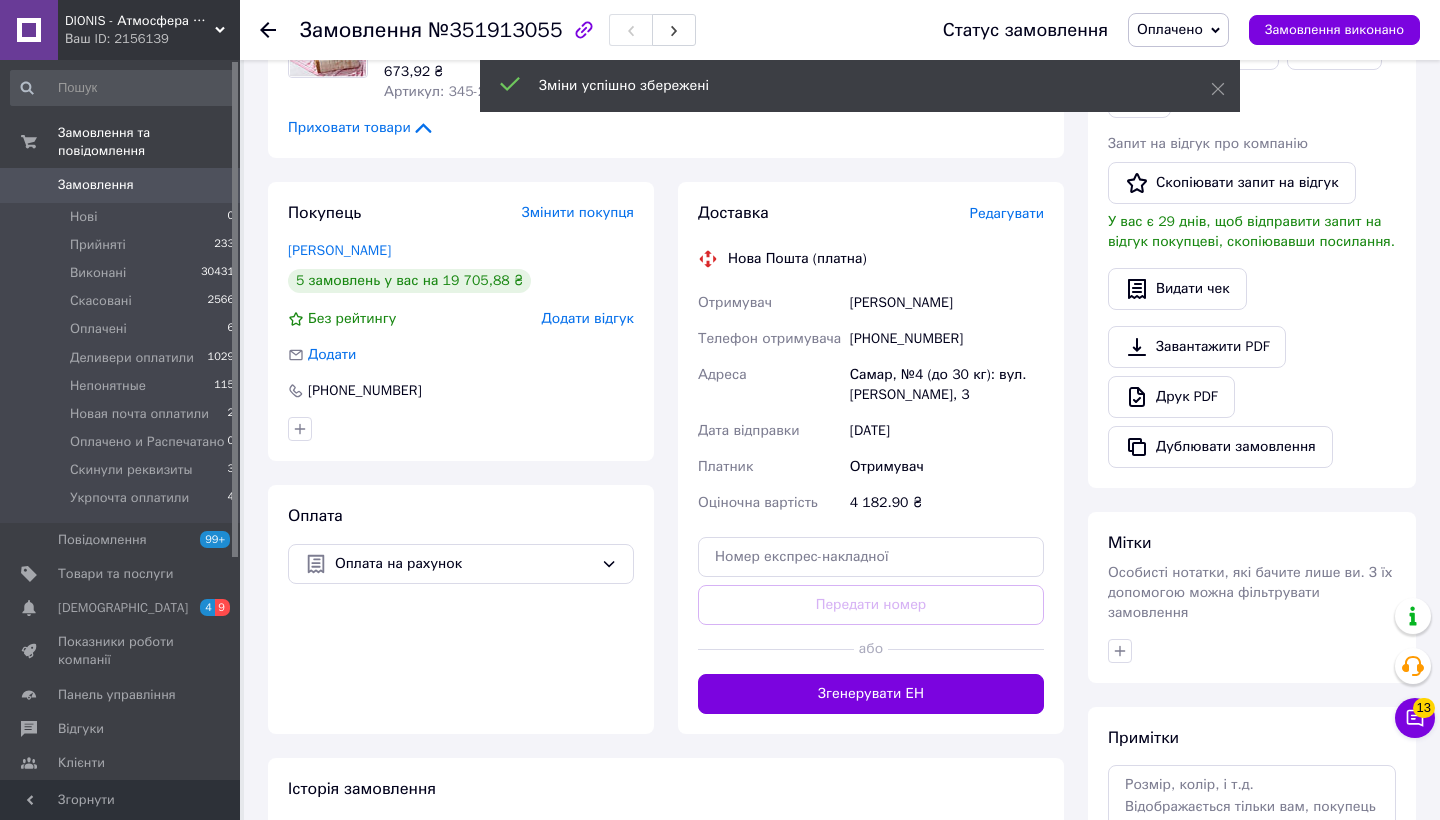 scroll, scrollTop: 416, scrollLeft: 0, axis: vertical 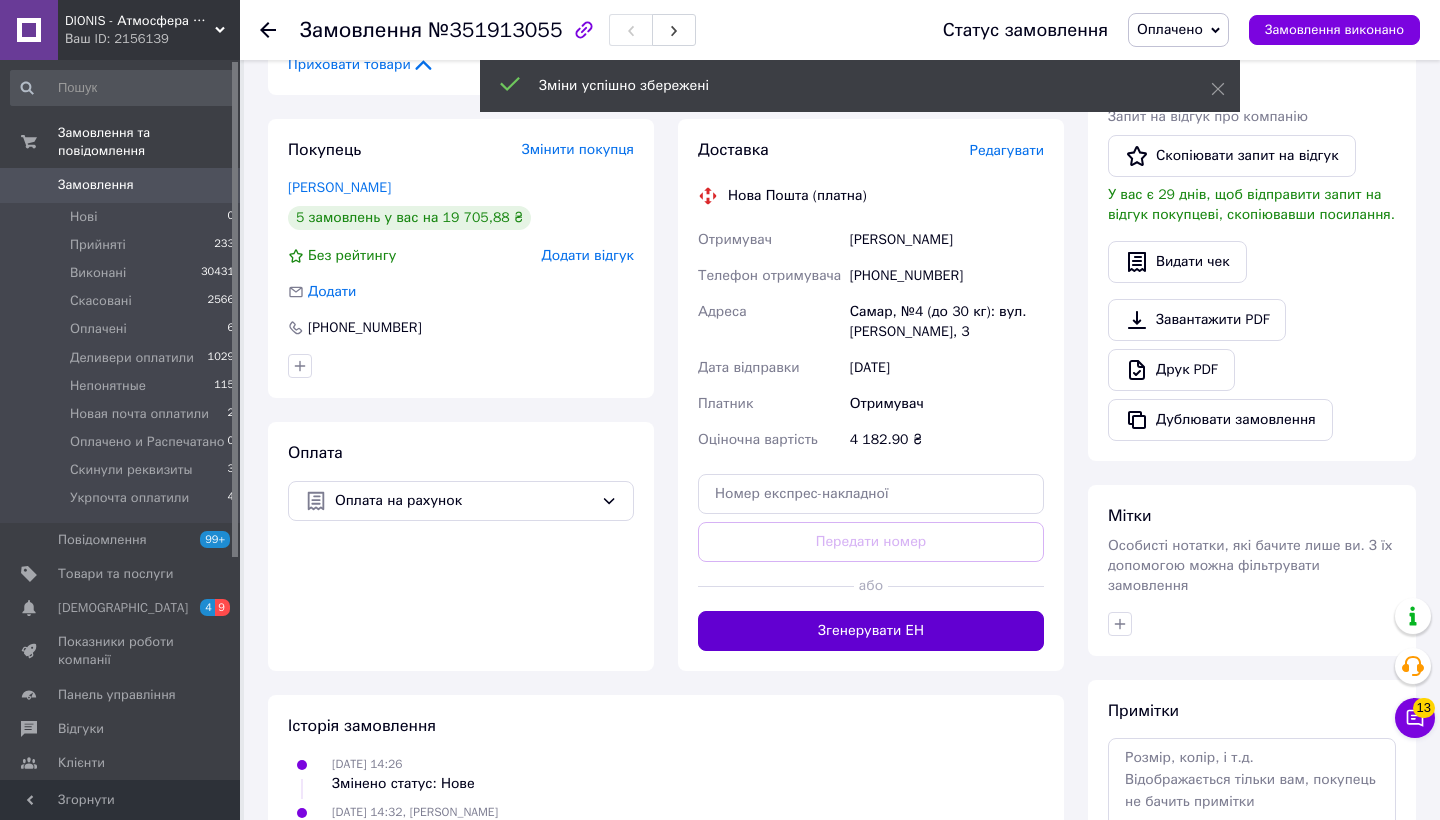 click on "Згенерувати ЕН" at bounding box center [871, 631] 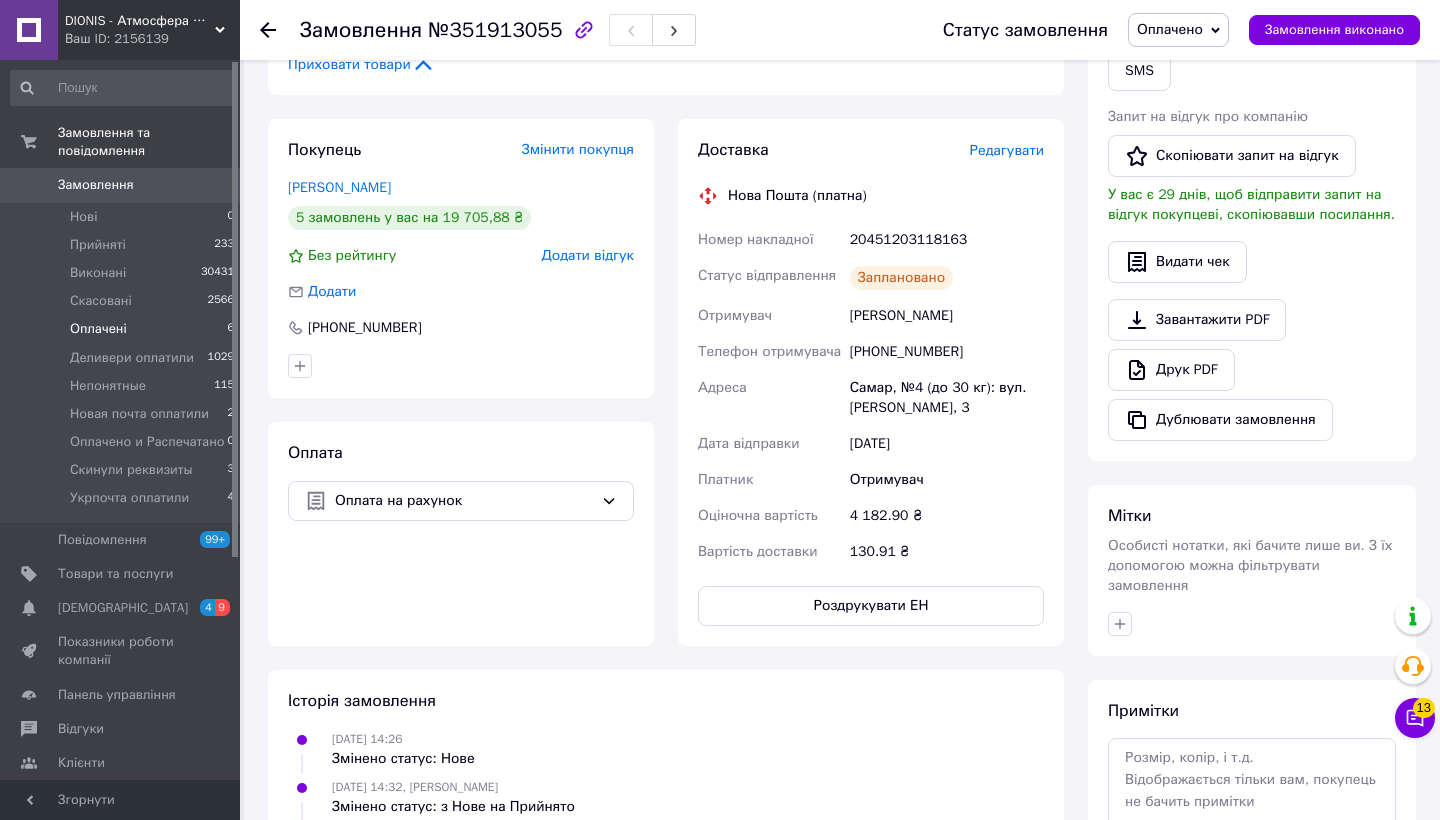 click on "Оплачені" at bounding box center [98, 329] 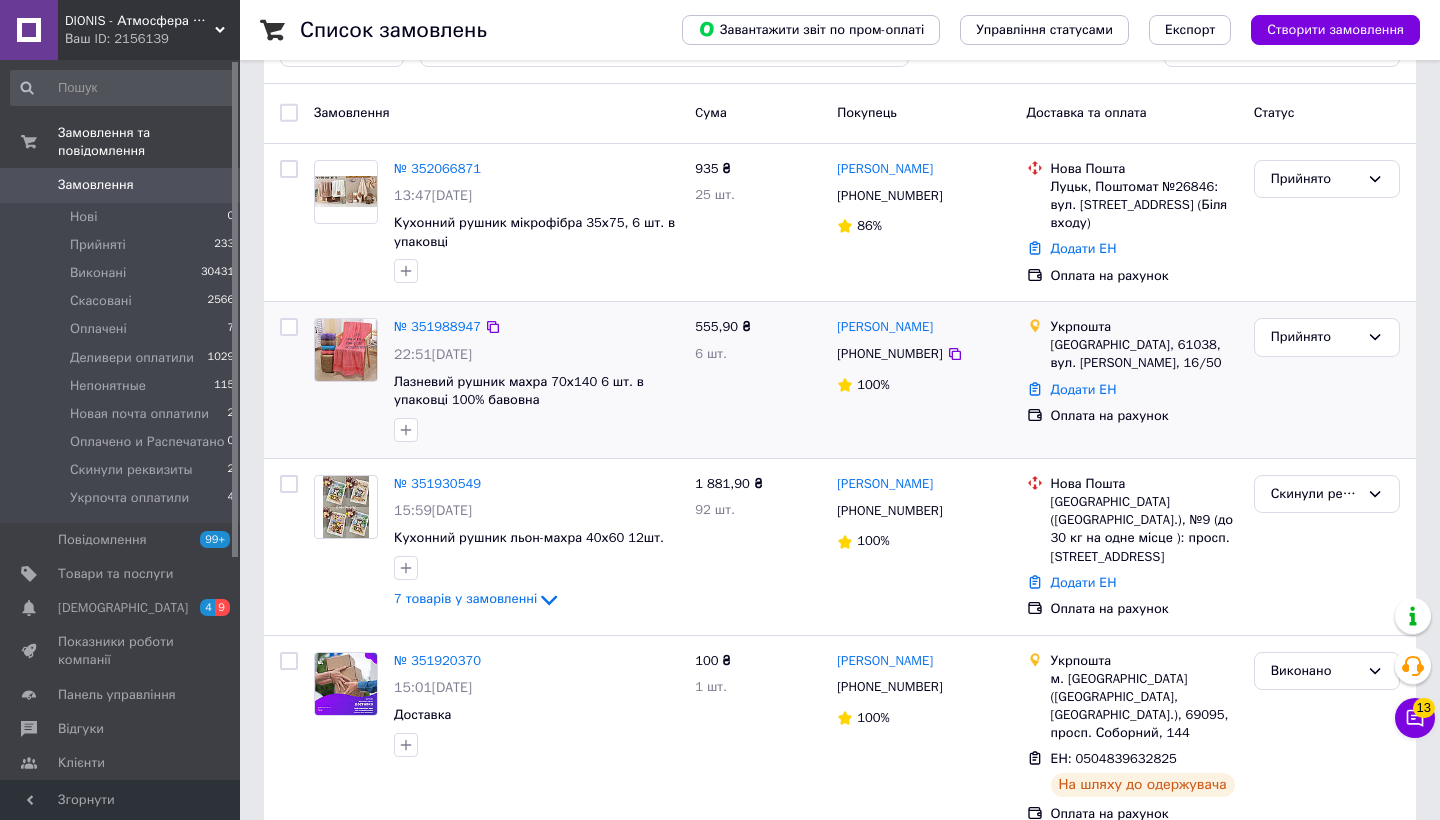 scroll, scrollTop: 85, scrollLeft: 0, axis: vertical 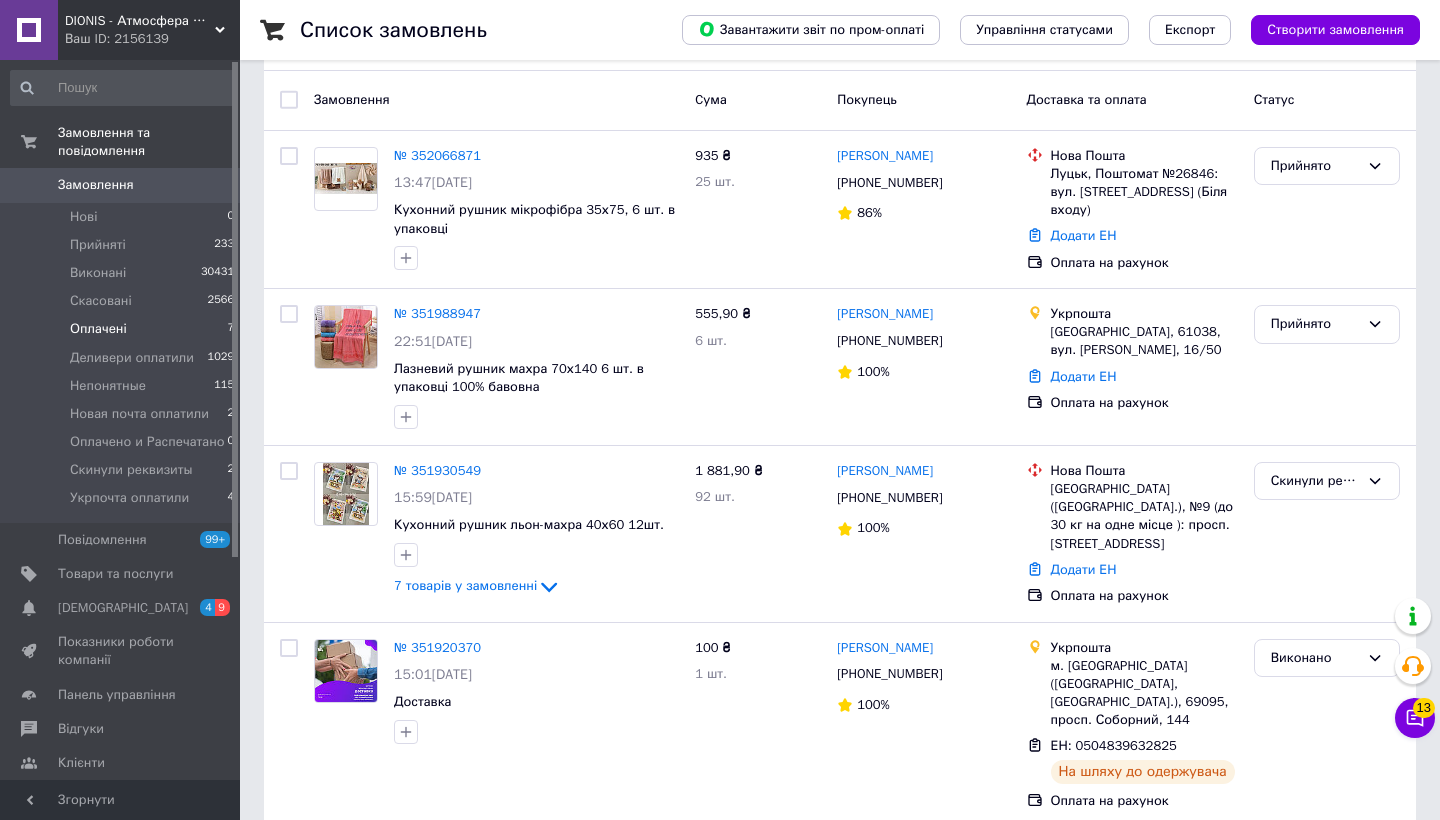 click on "Оплачені" at bounding box center [98, 329] 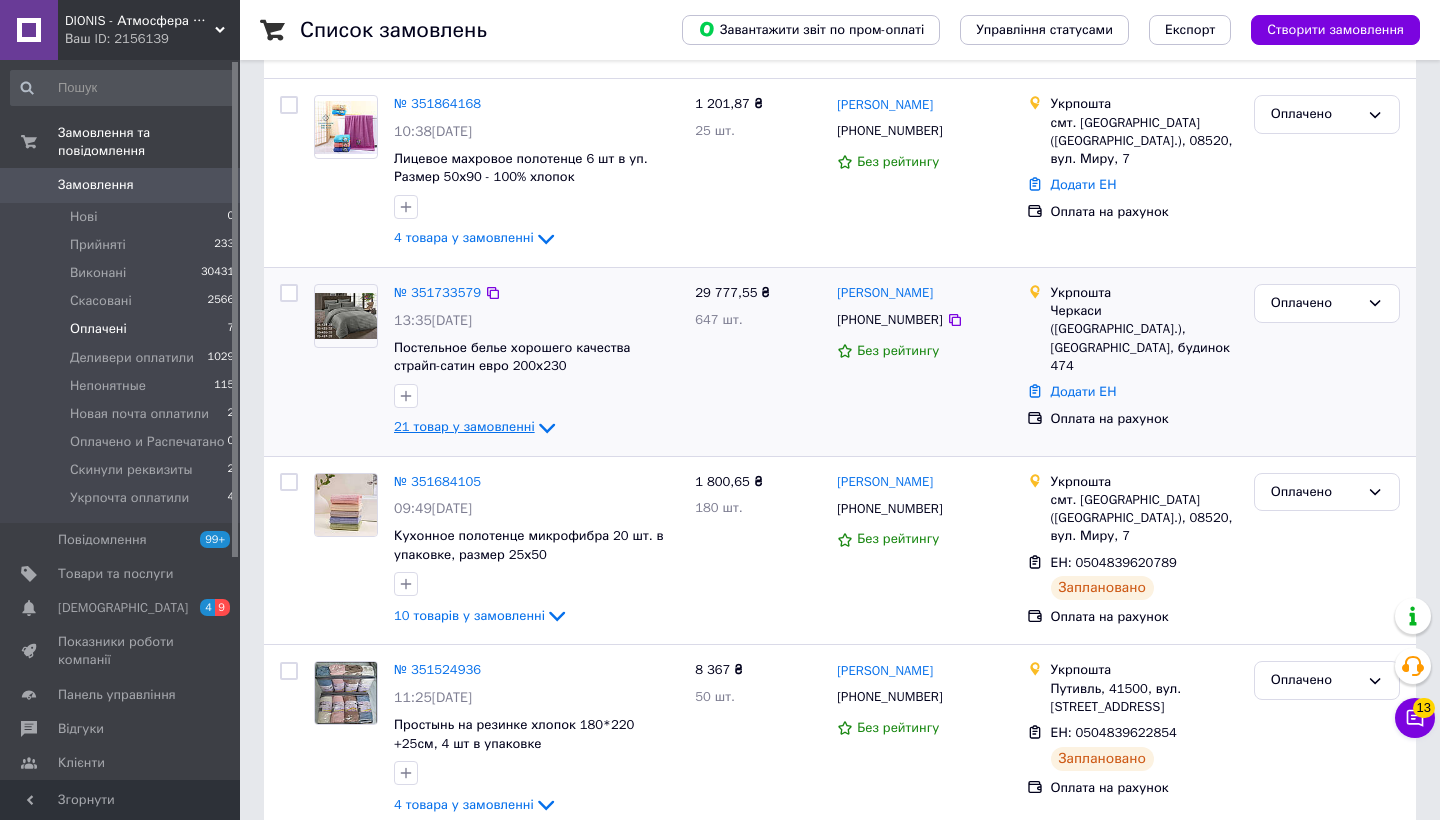 scroll, scrollTop: 397, scrollLeft: 0, axis: vertical 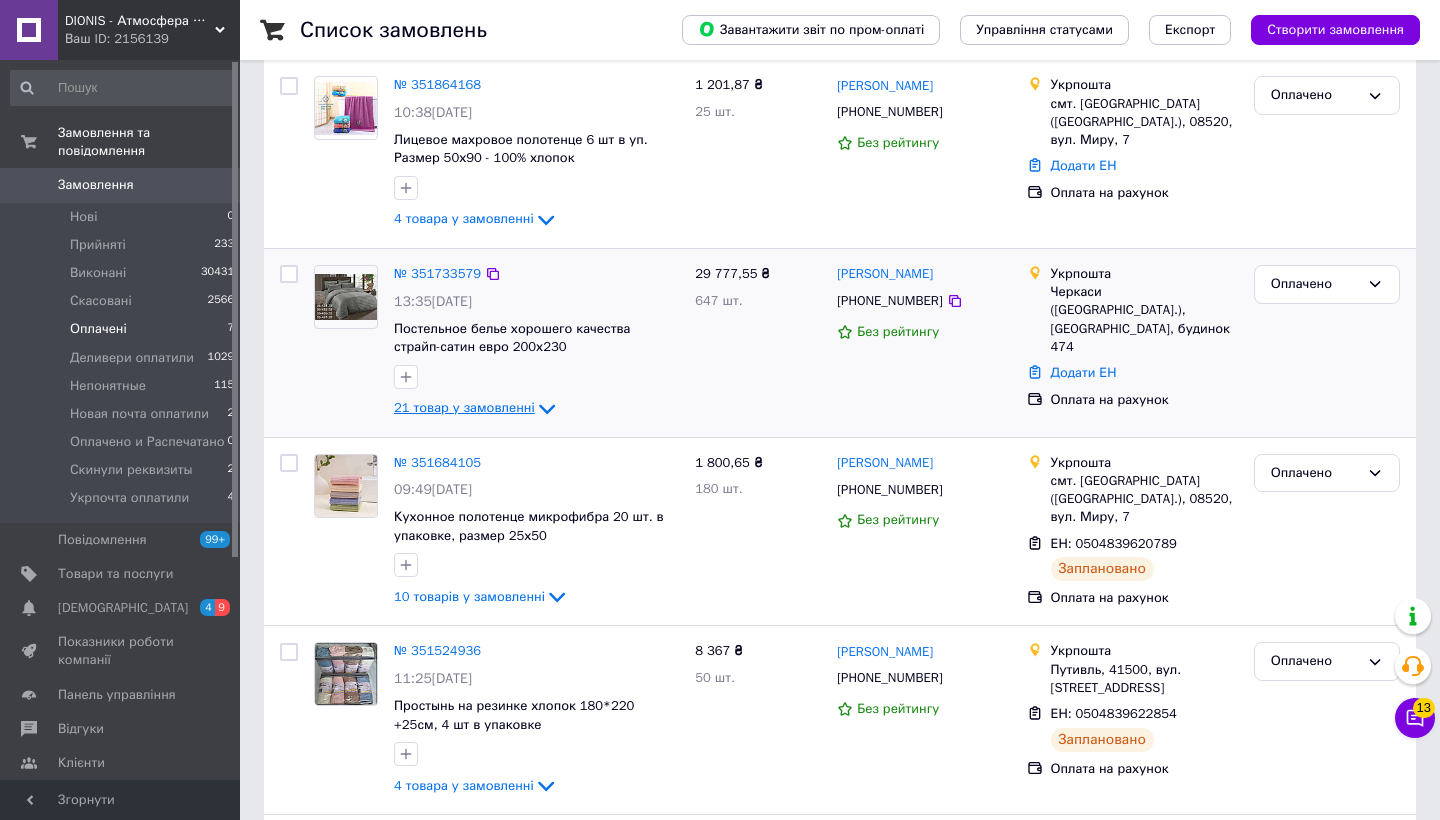 click 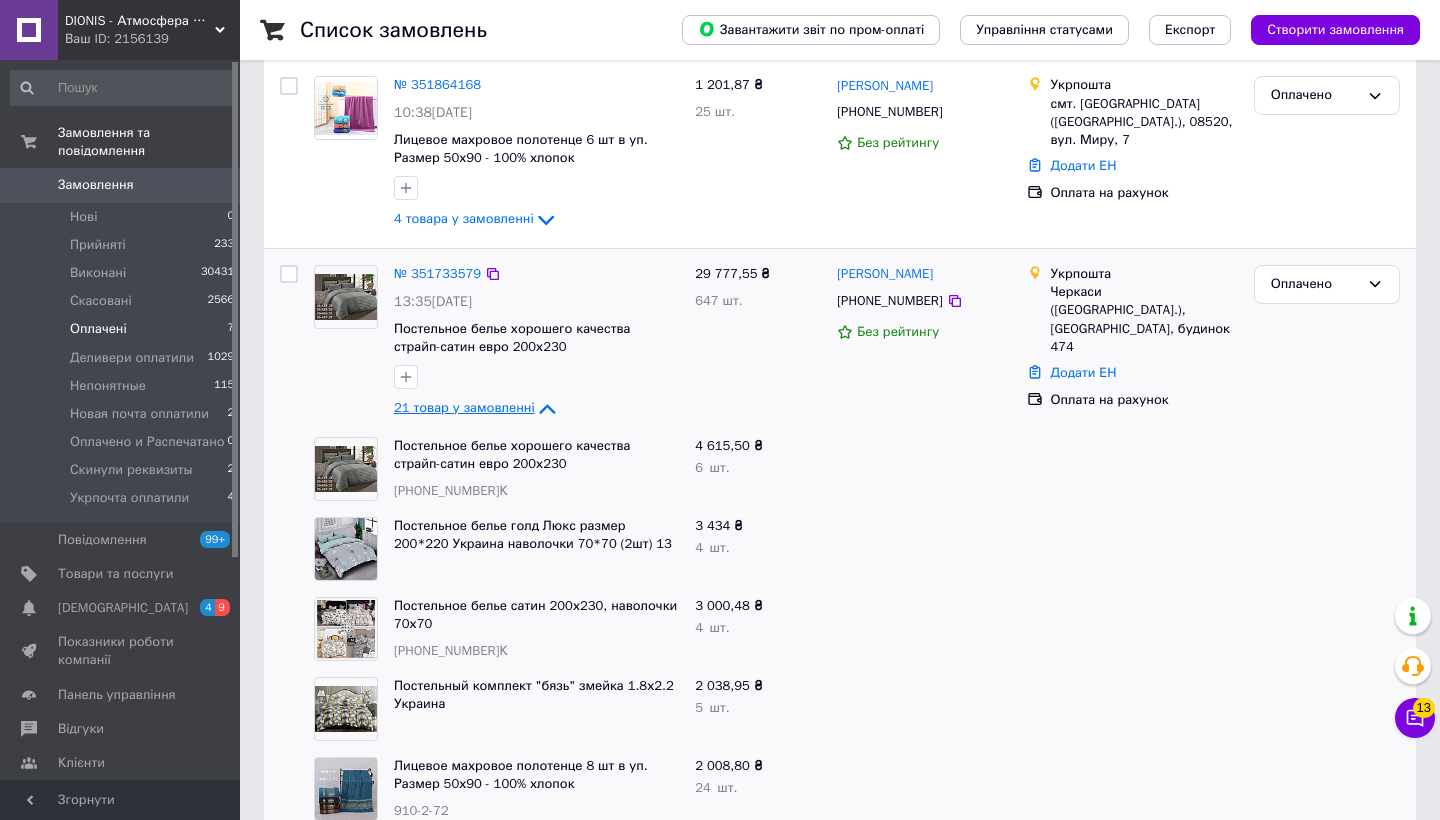 click 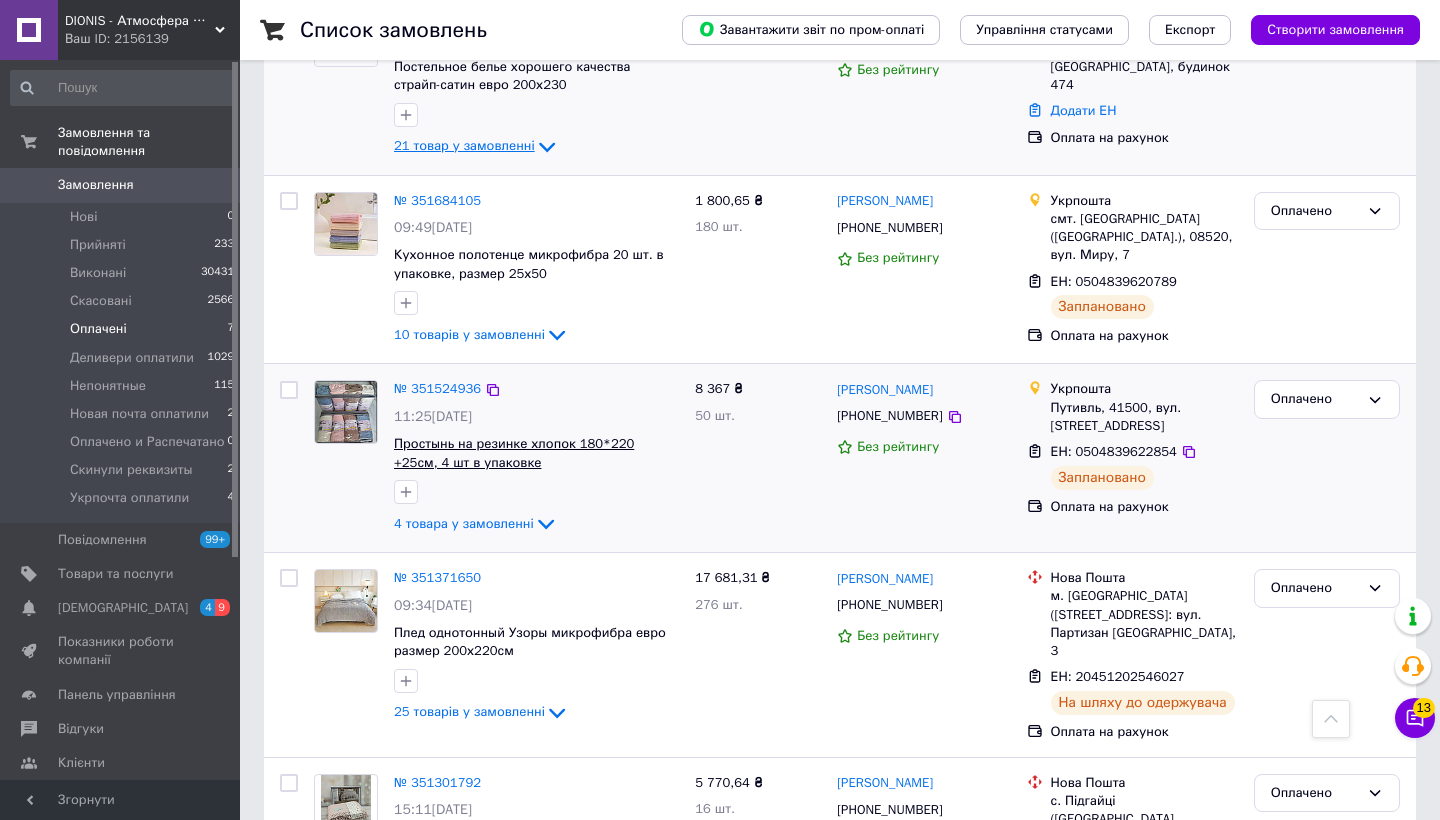scroll, scrollTop: 714, scrollLeft: 0, axis: vertical 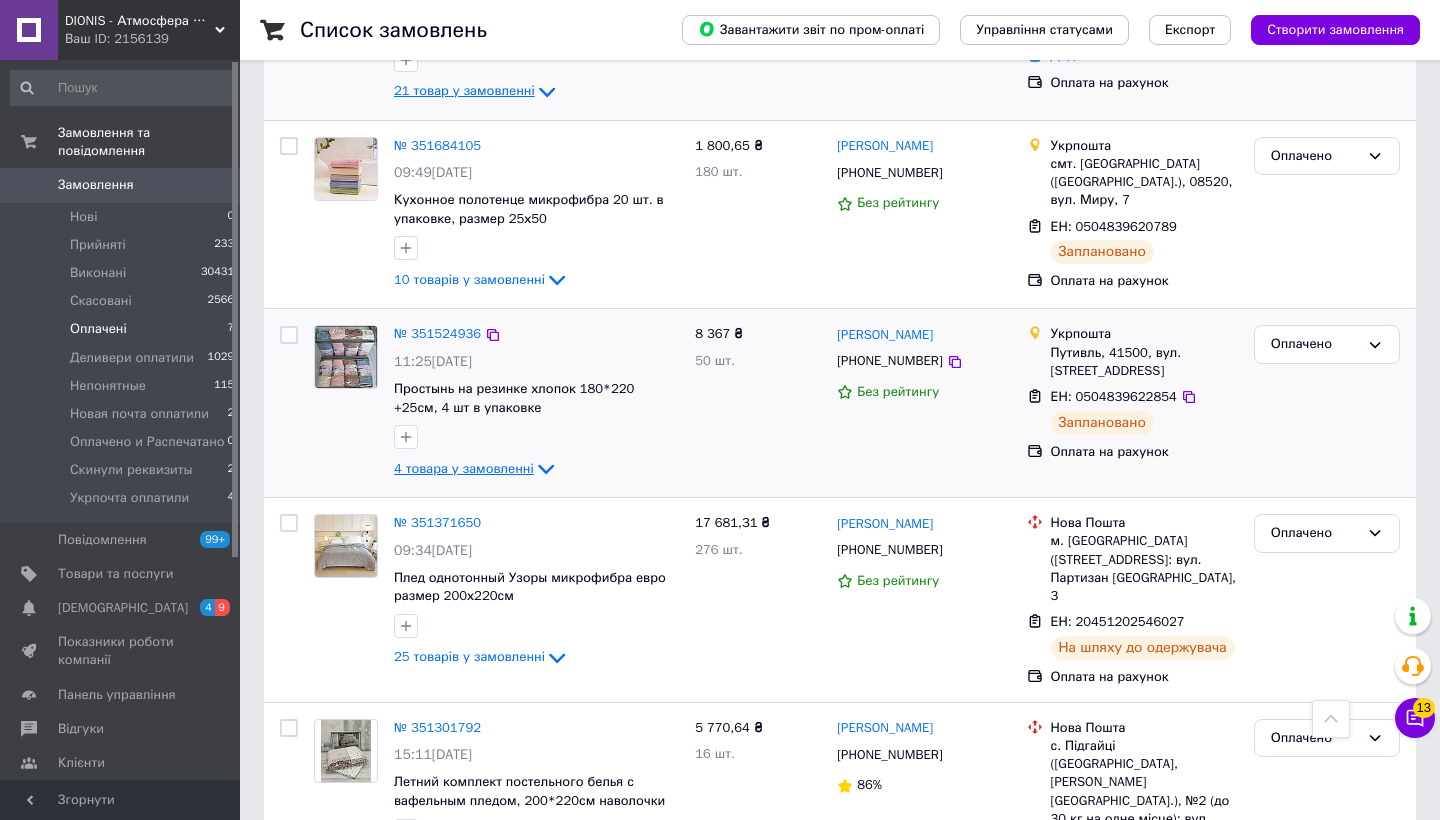 click 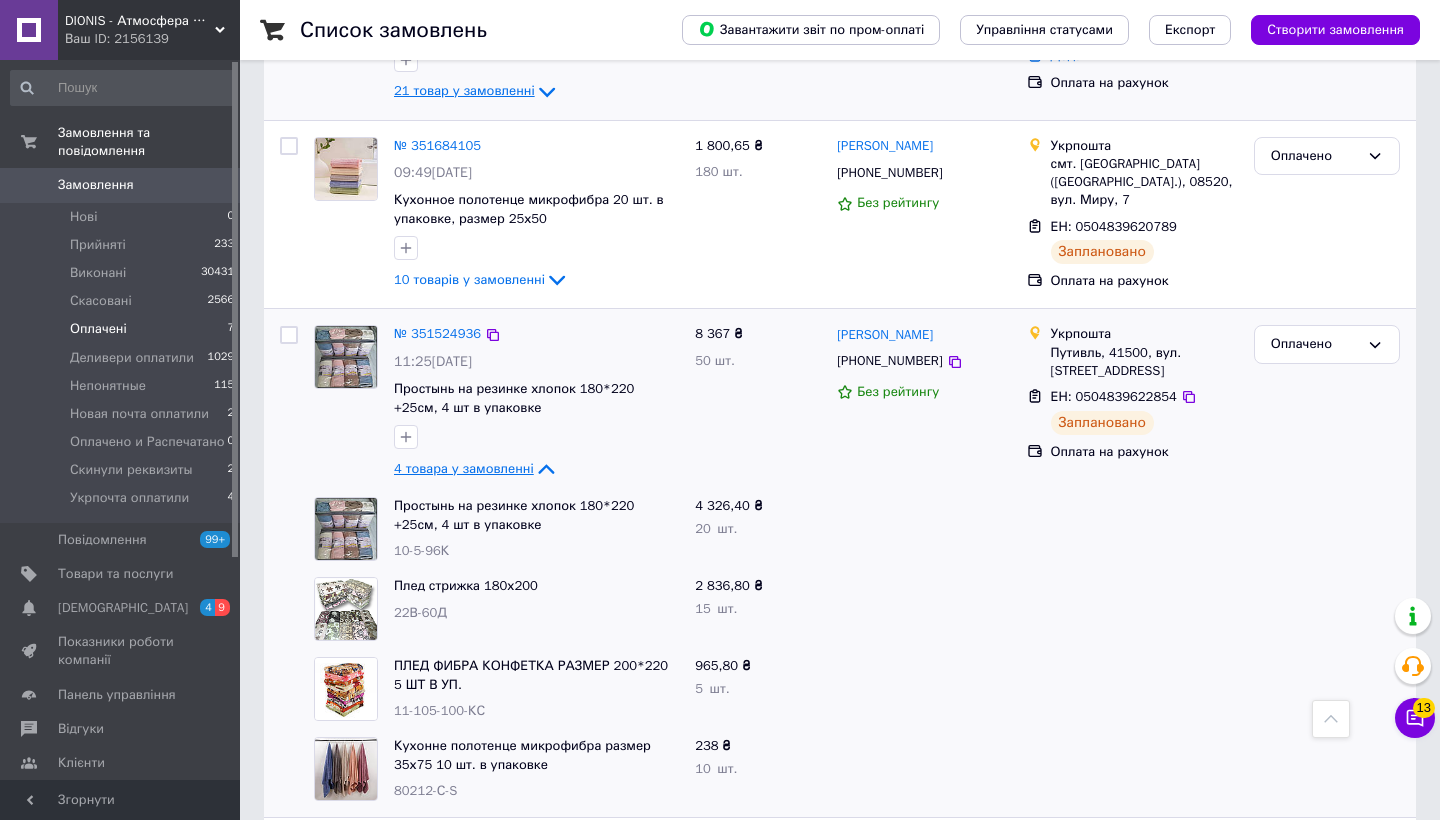 click 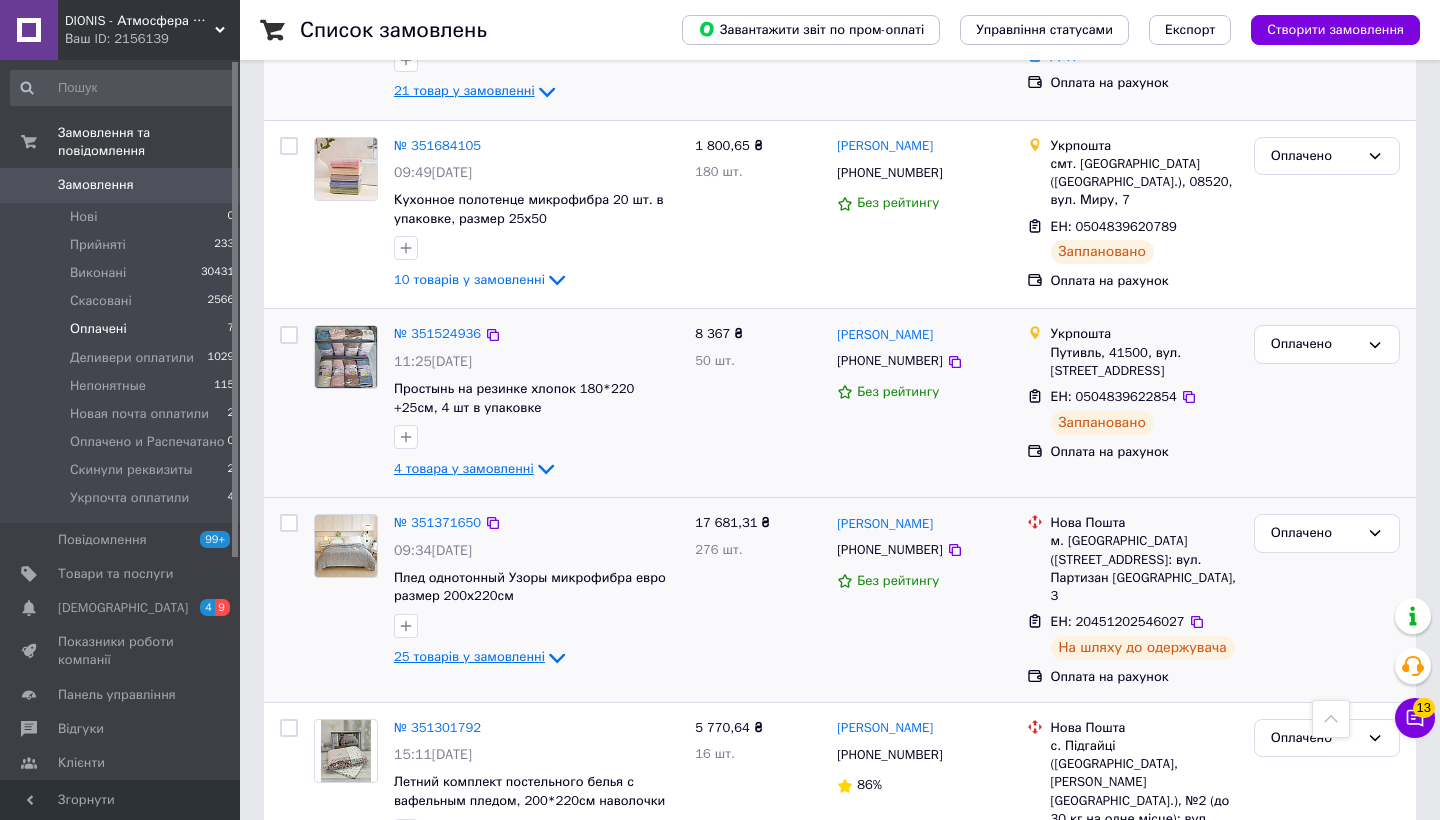click 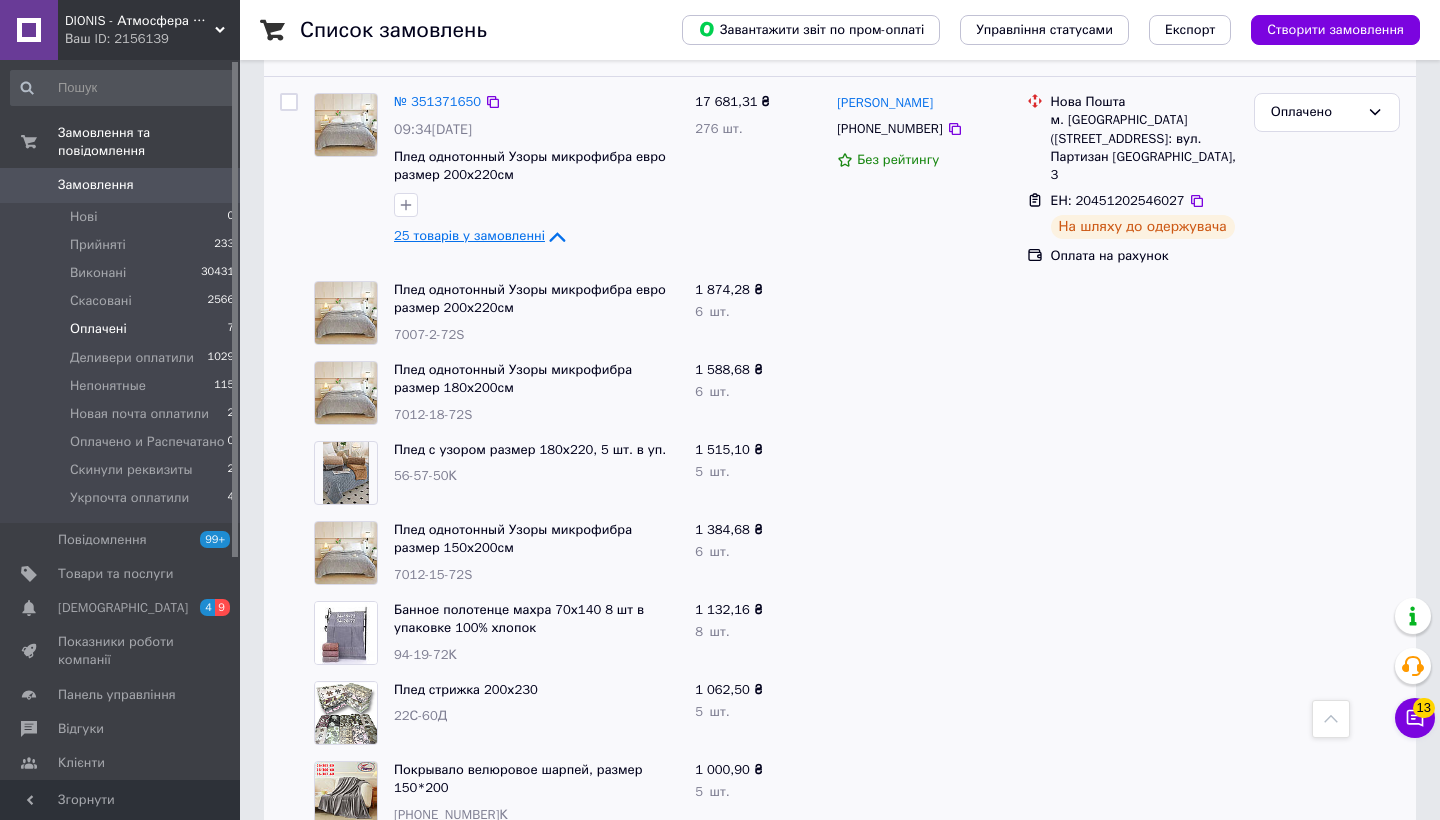 scroll, scrollTop: 1129, scrollLeft: 0, axis: vertical 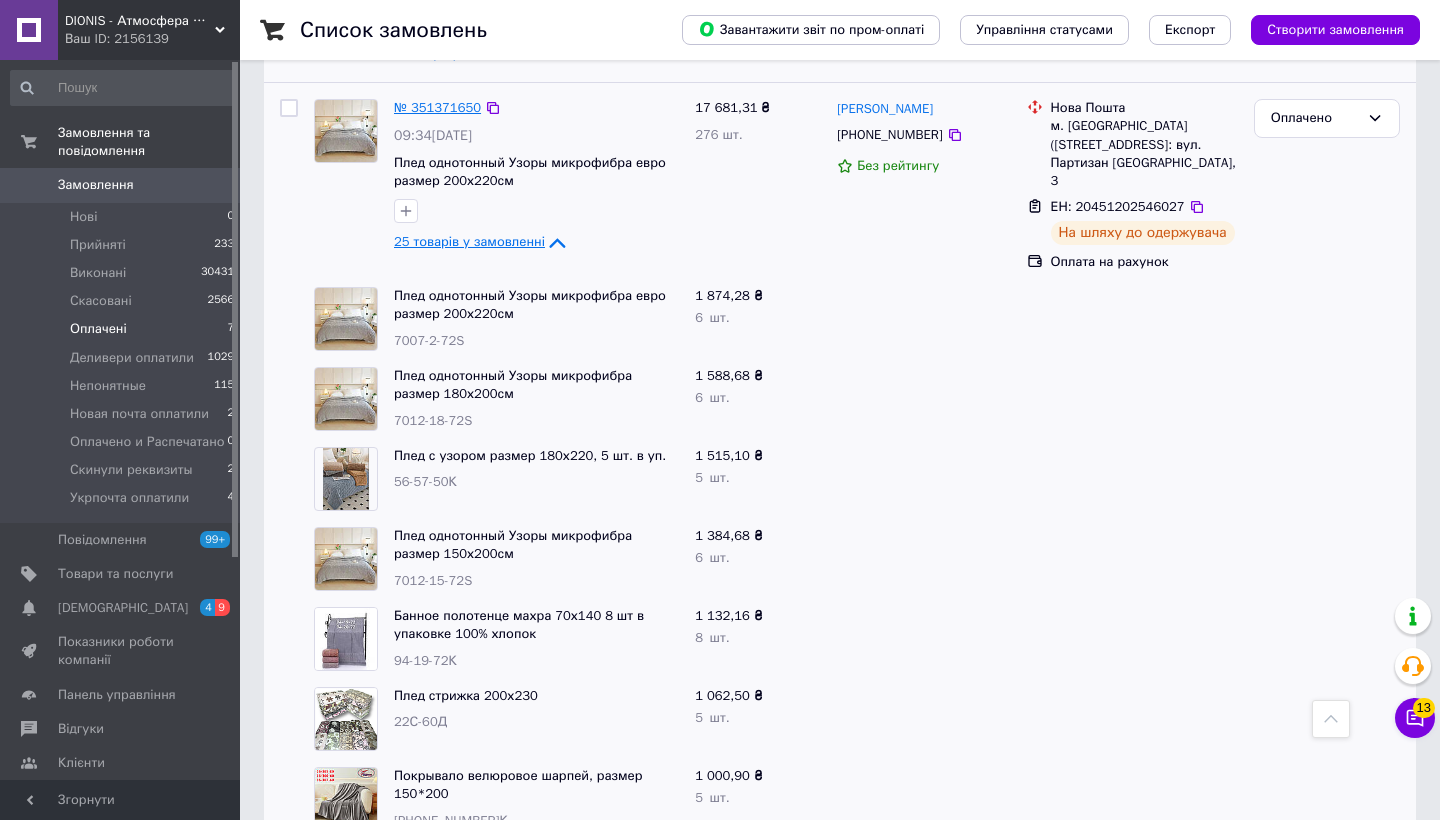 click on "№ 351371650" at bounding box center [437, 107] 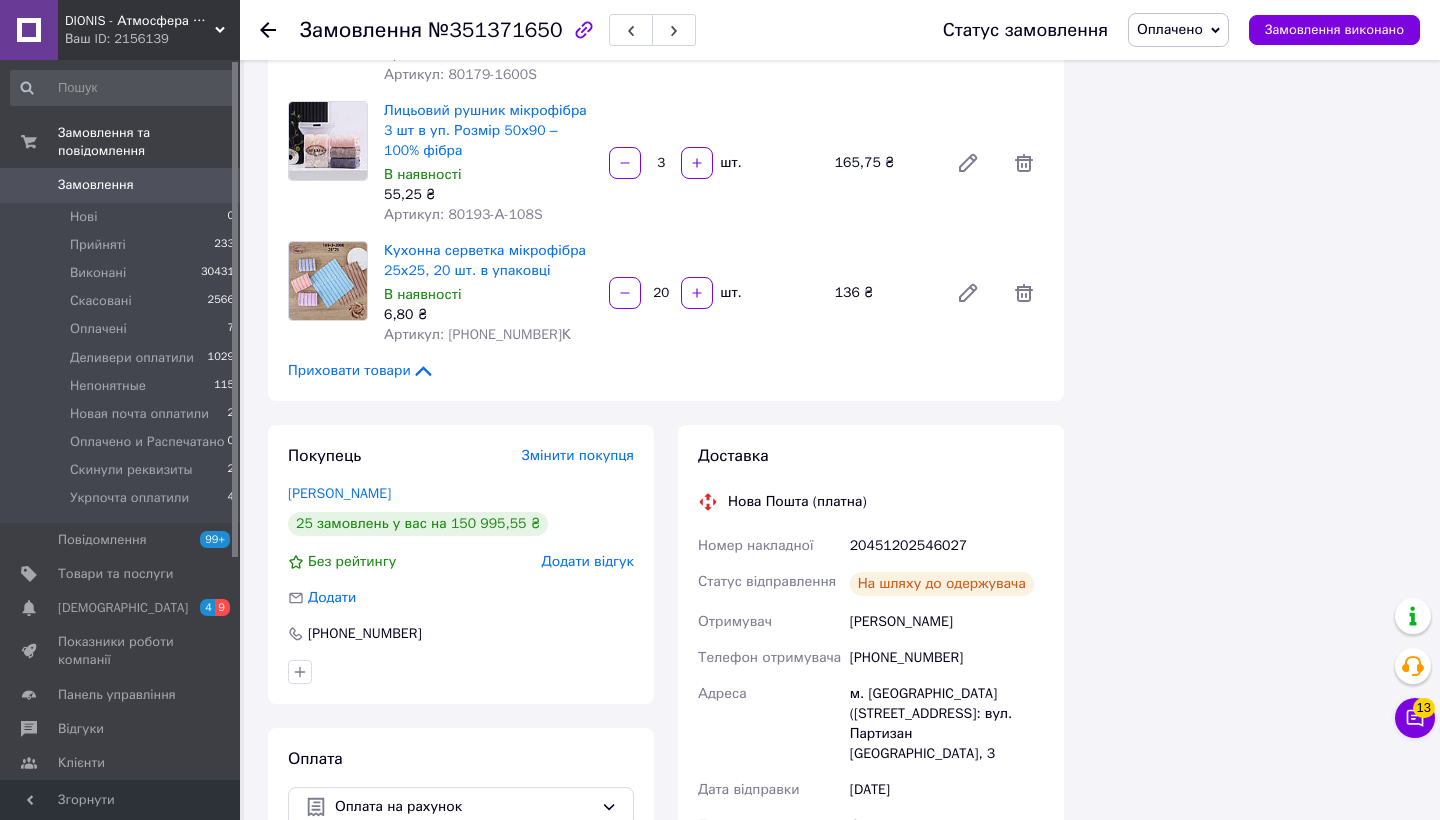 scroll, scrollTop: 3048, scrollLeft: 0, axis: vertical 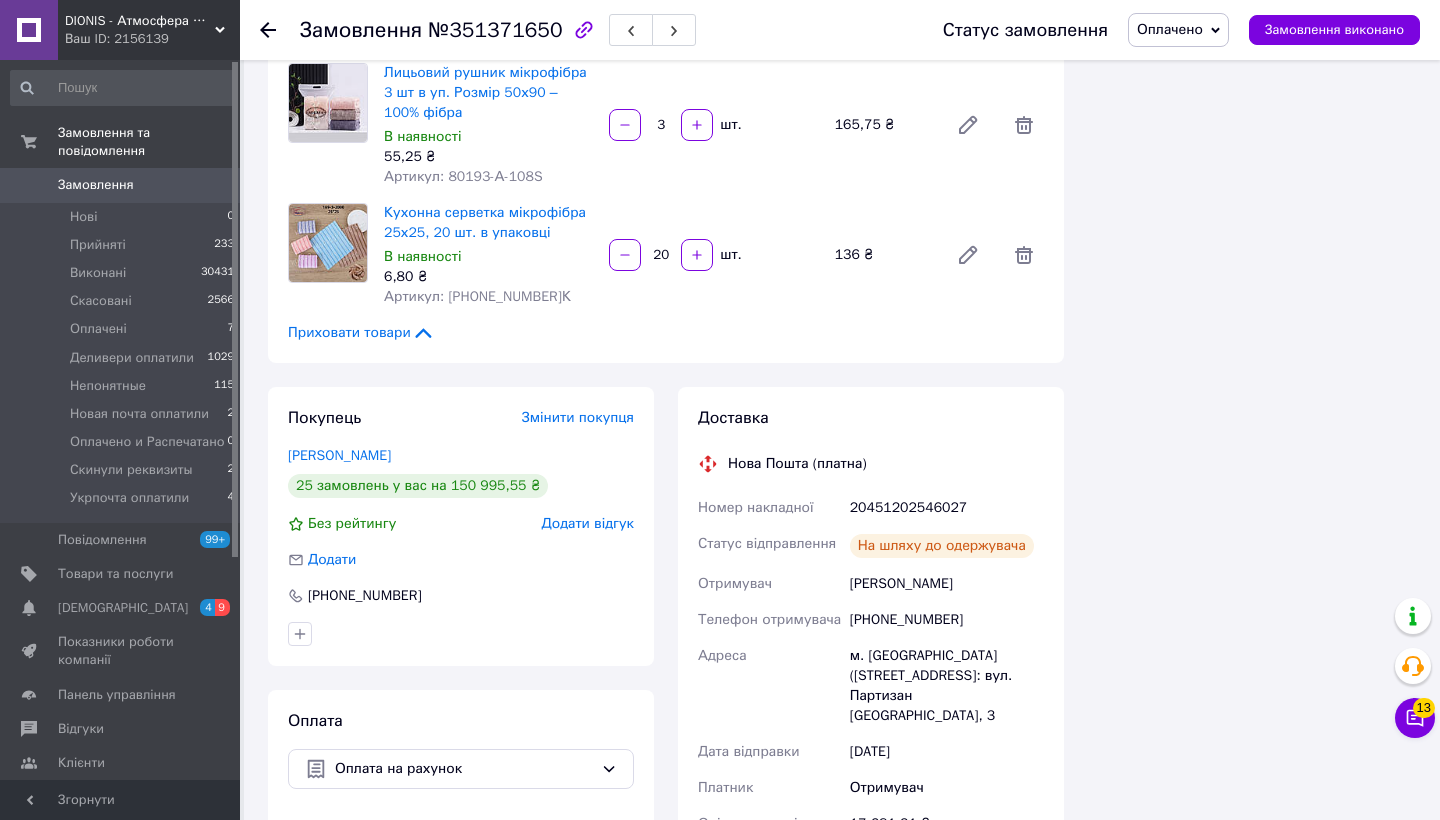 click on "Замовлення" at bounding box center (96, 185) 